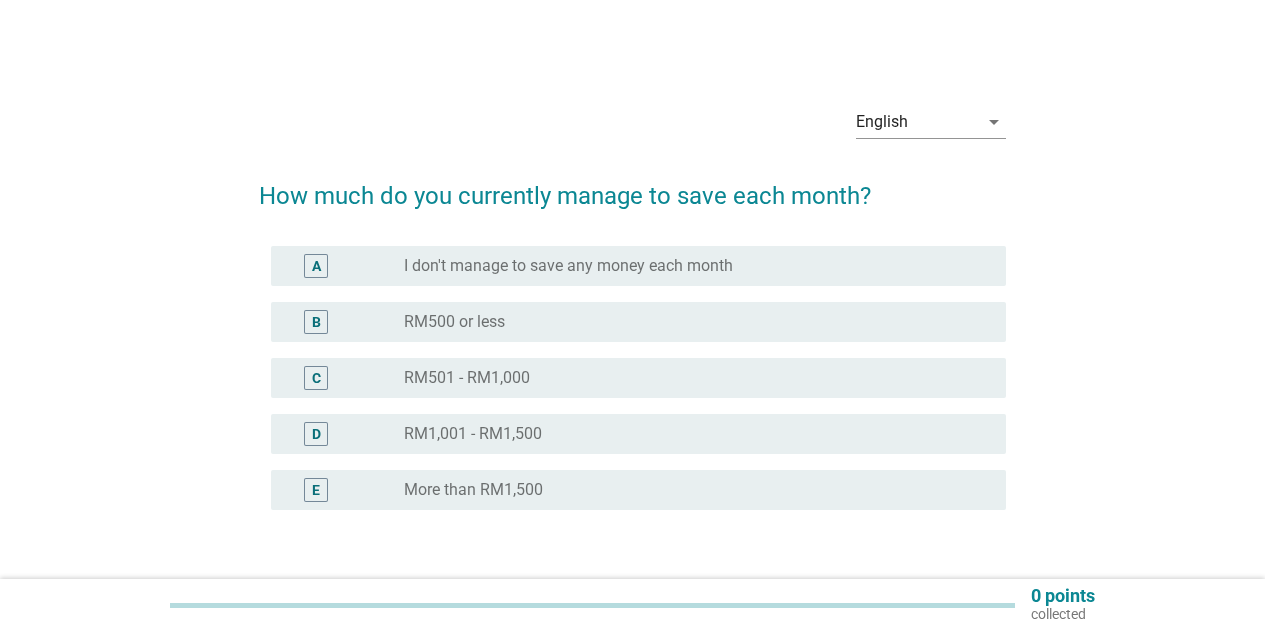 scroll, scrollTop: 0, scrollLeft: 0, axis: both 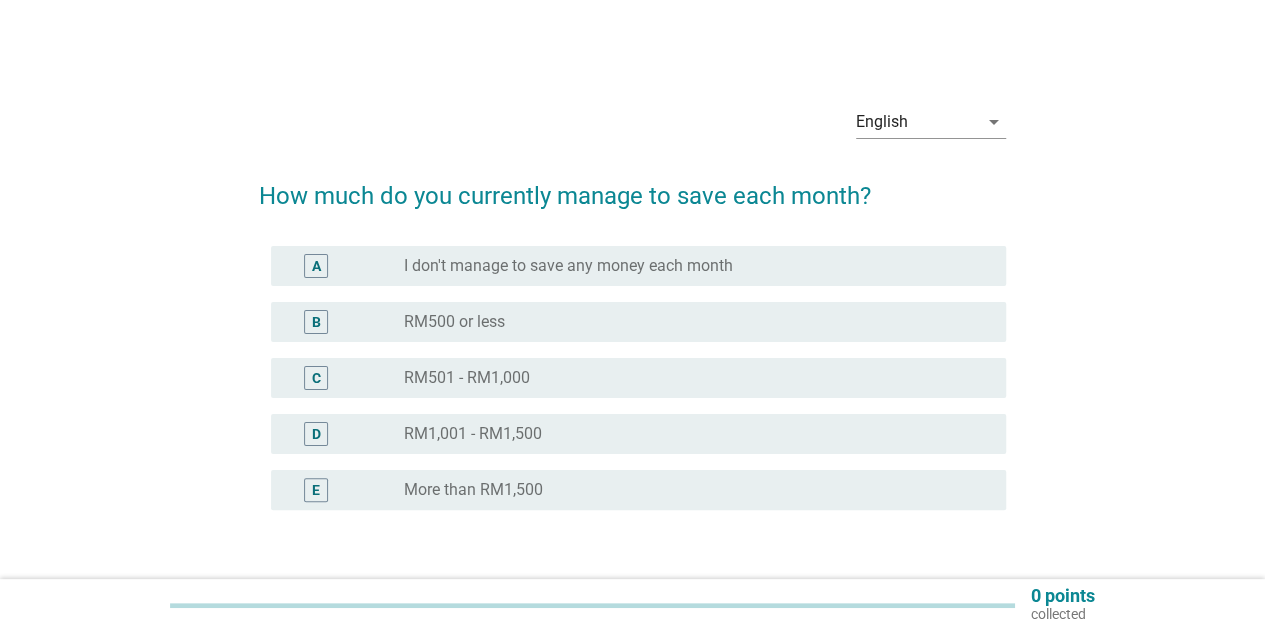 click on "RM500 or less" at bounding box center [454, 322] 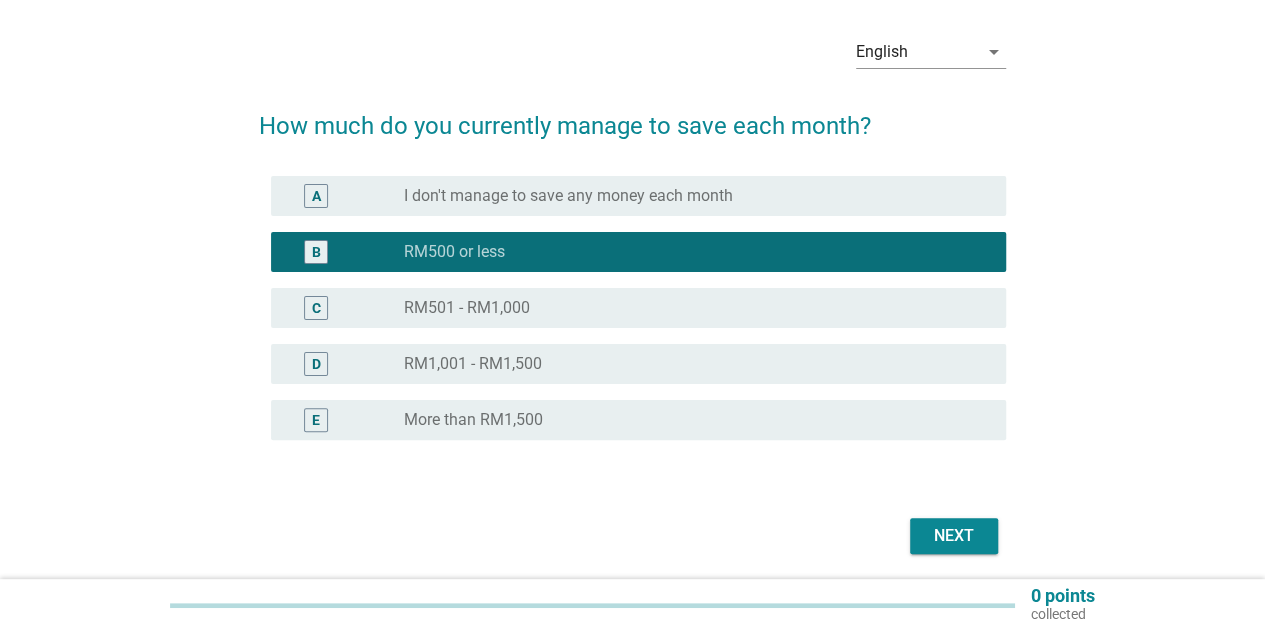 scroll, scrollTop: 140, scrollLeft: 0, axis: vertical 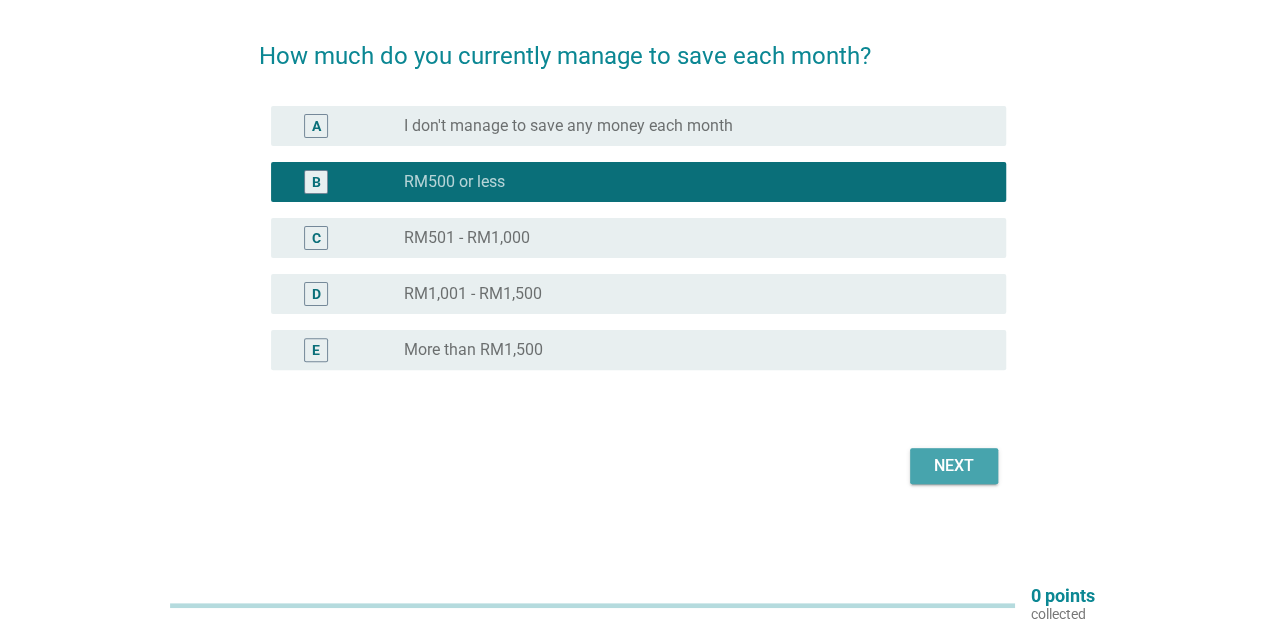 click on "Next" at bounding box center (954, 466) 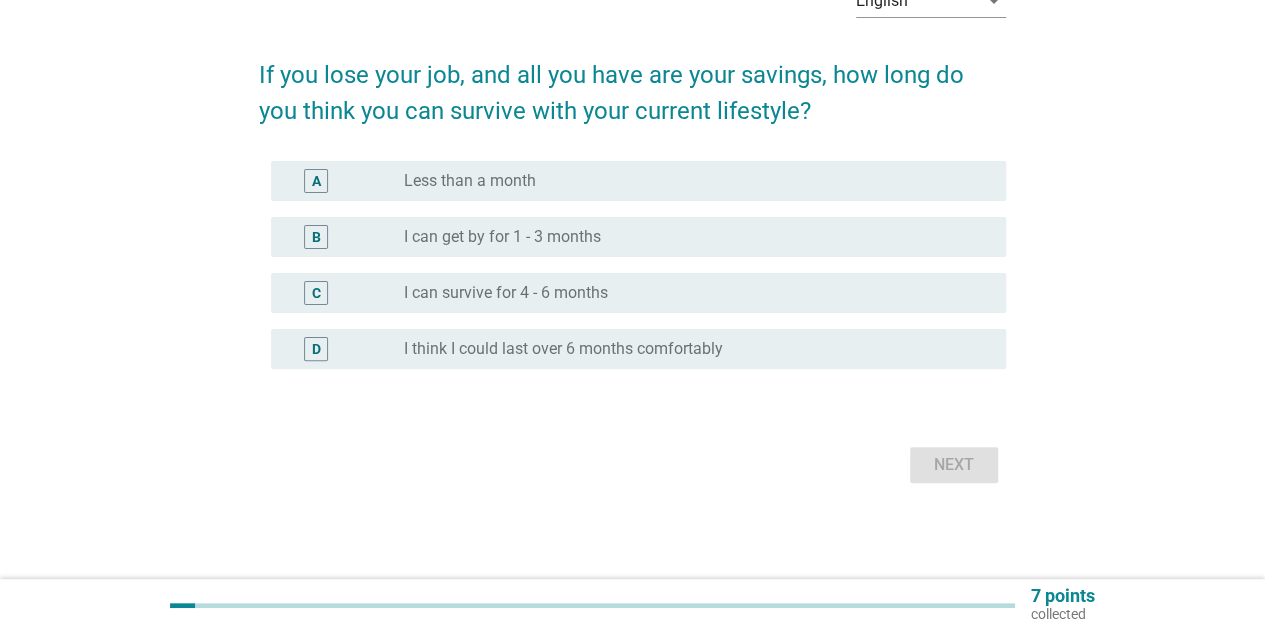scroll, scrollTop: 0, scrollLeft: 0, axis: both 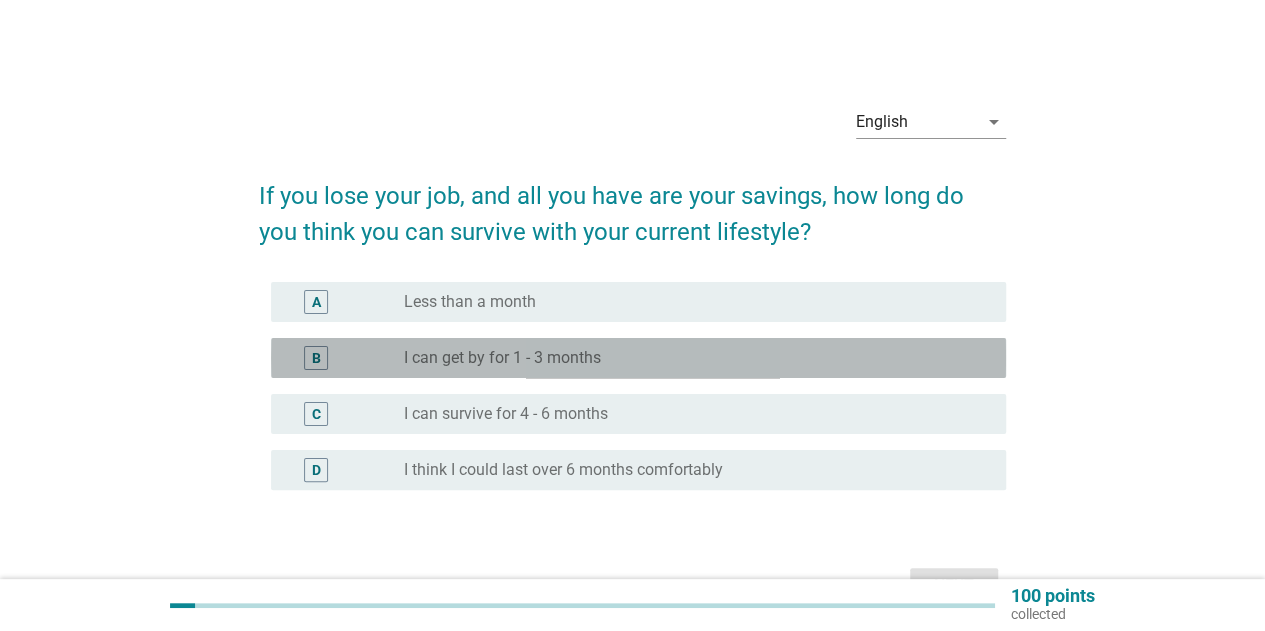 click on "I can get by for 1 - 3 months" at bounding box center (502, 358) 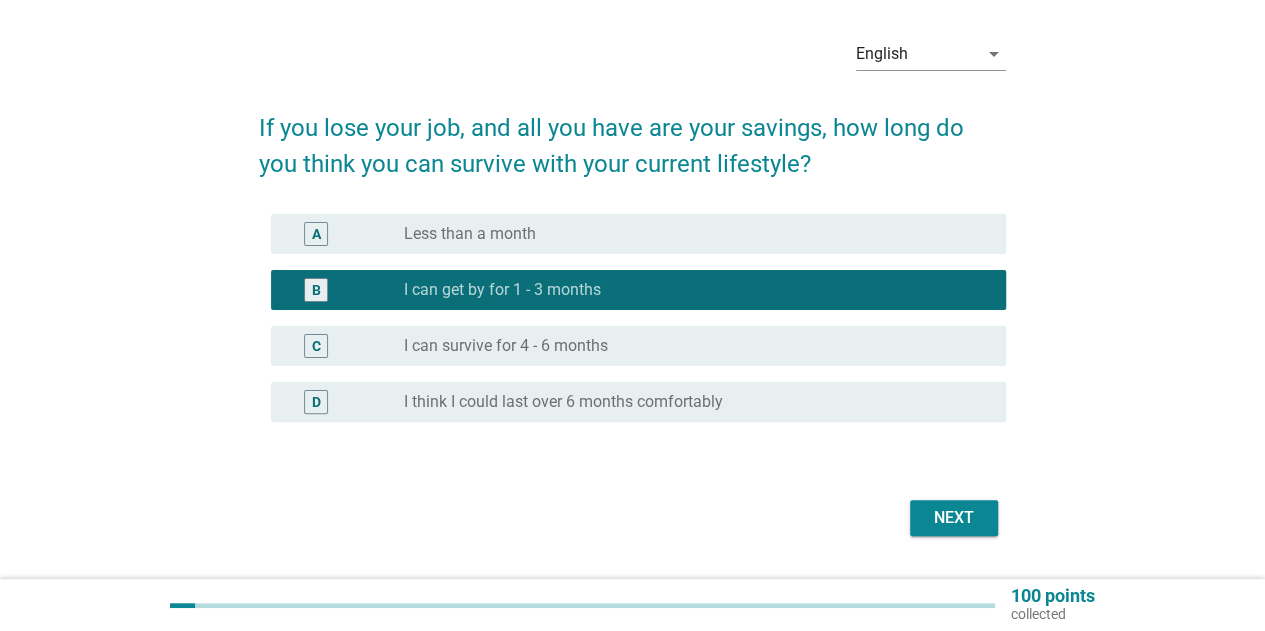 scroll, scrollTop: 100, scrollLeft: 0, axis: vertical 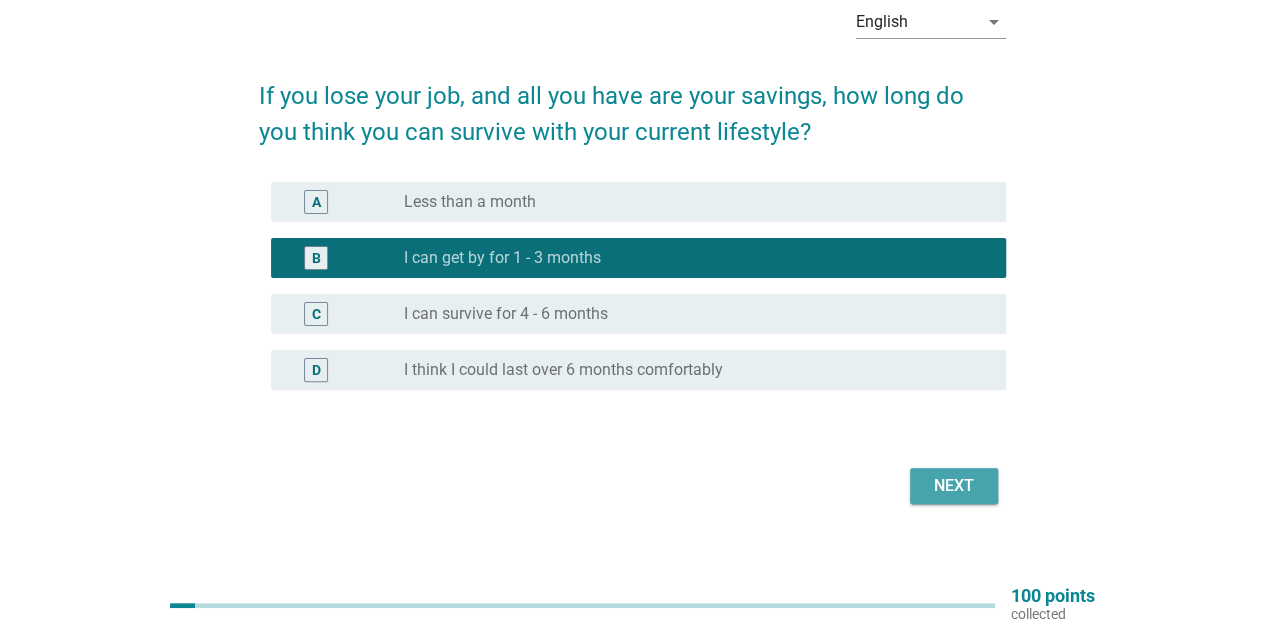click on "Next" at bounding box center [954, 486] 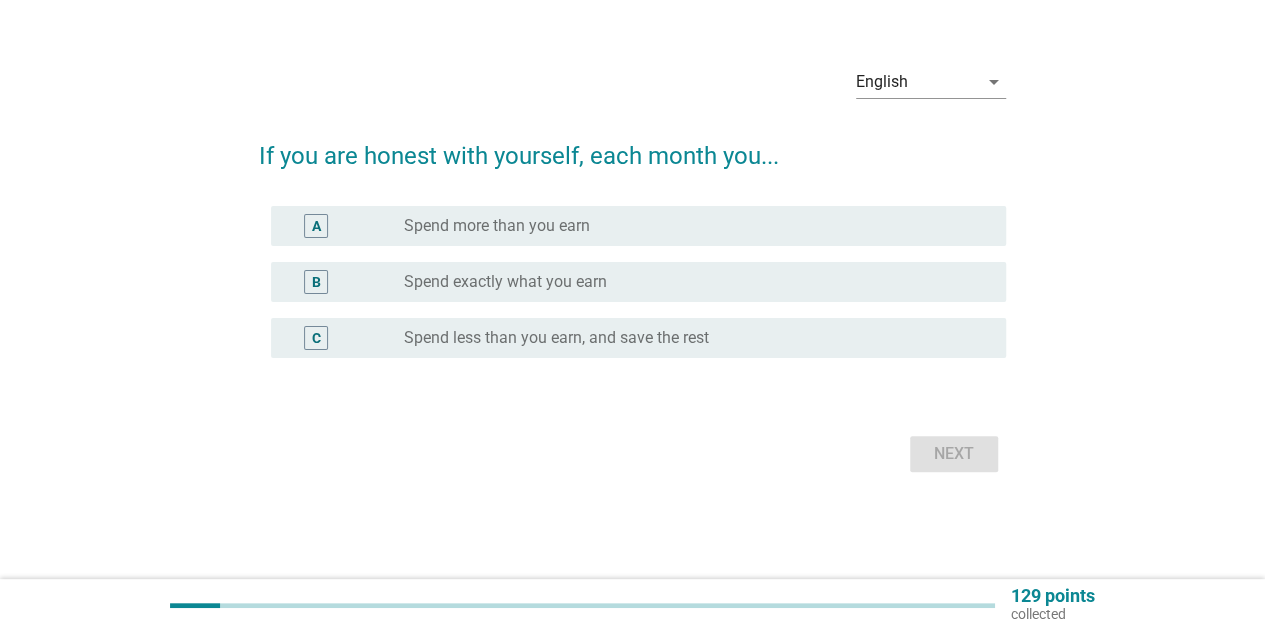 scroll, scrollTop: 0, scrollLeft: 0, axis: both 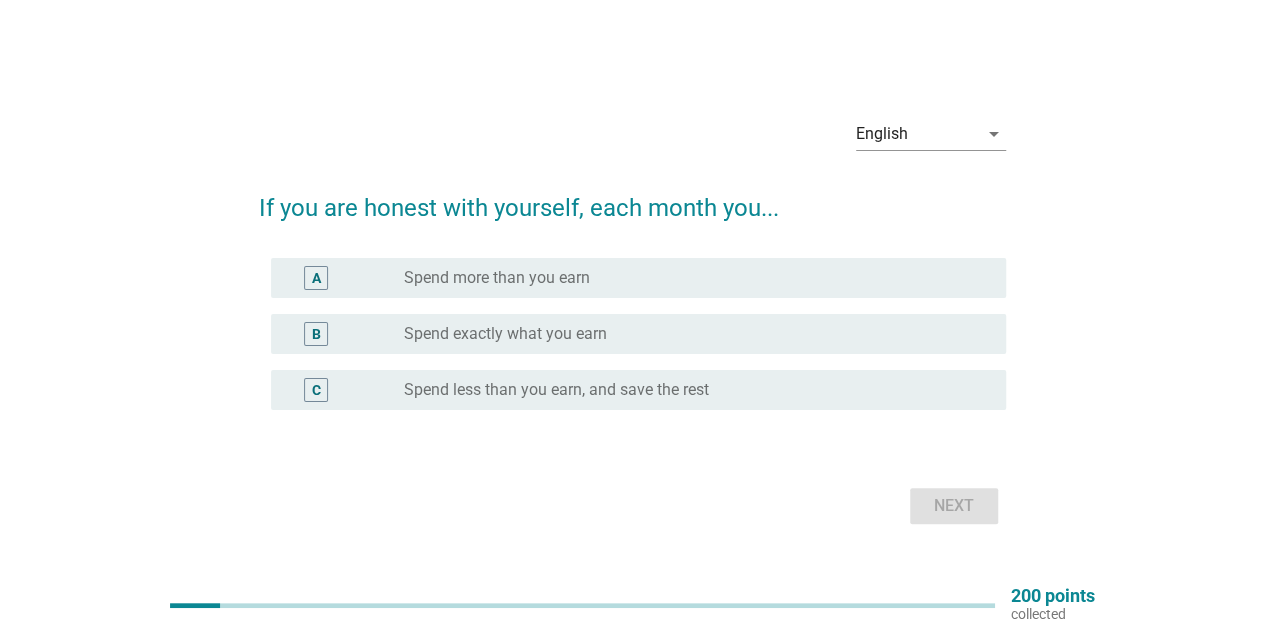 click on "Spend exactly what you earn" at bounding box center [505, 334] 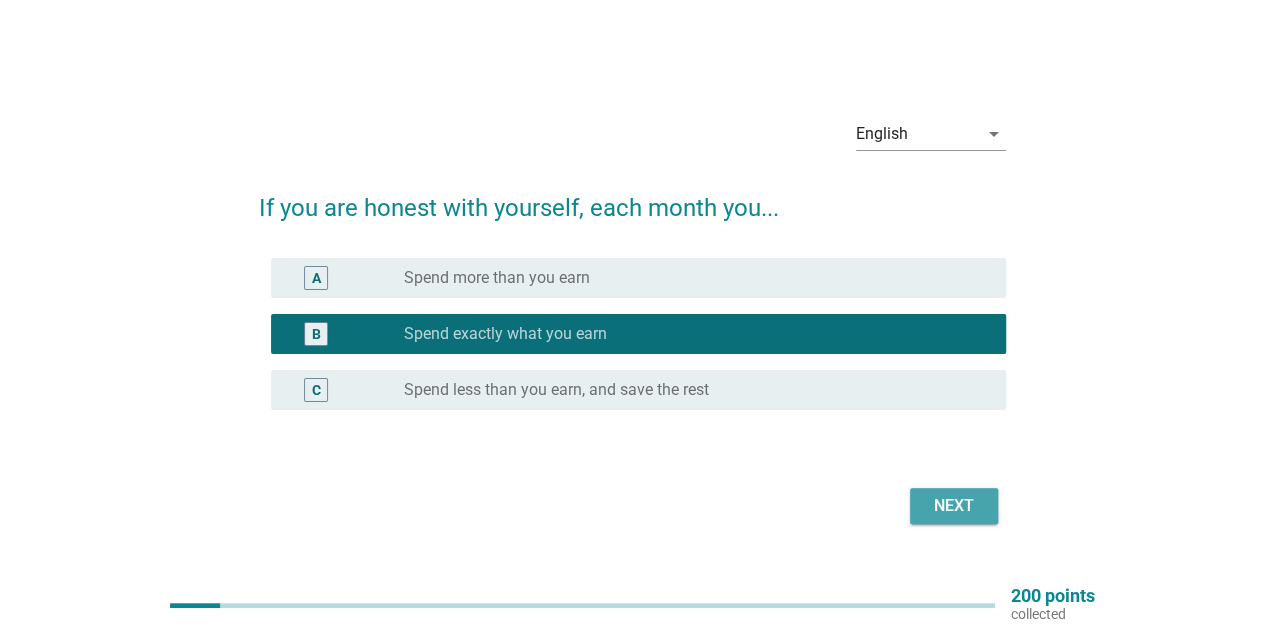 click on "Next" at bounding box center [954, 506] 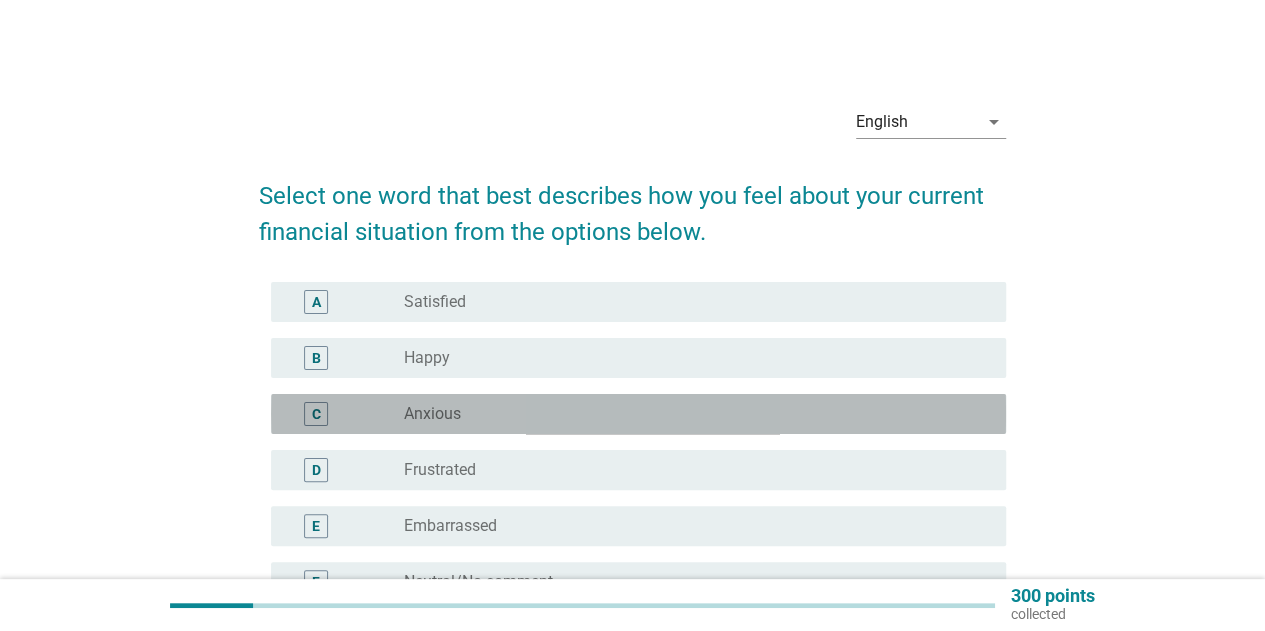 click on "C     radio_button_unchecked Anxious" at bounding box center [638, 414] 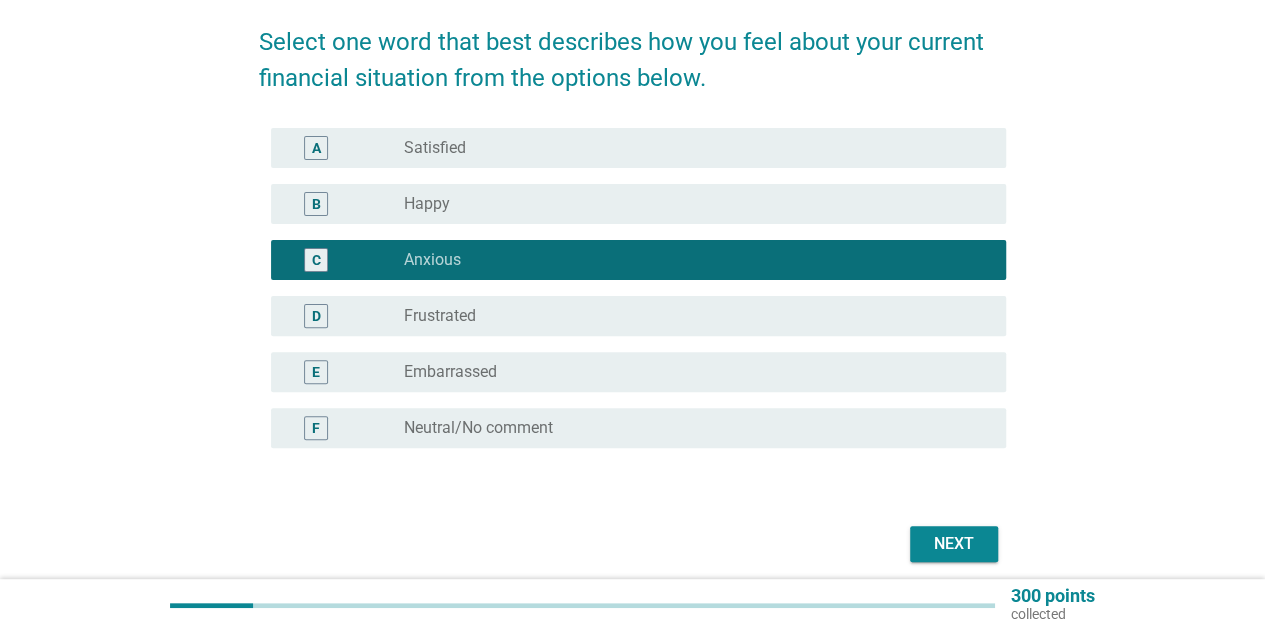 scroll, scrollTop: 232, scrollLeft: 0, axis: vertical 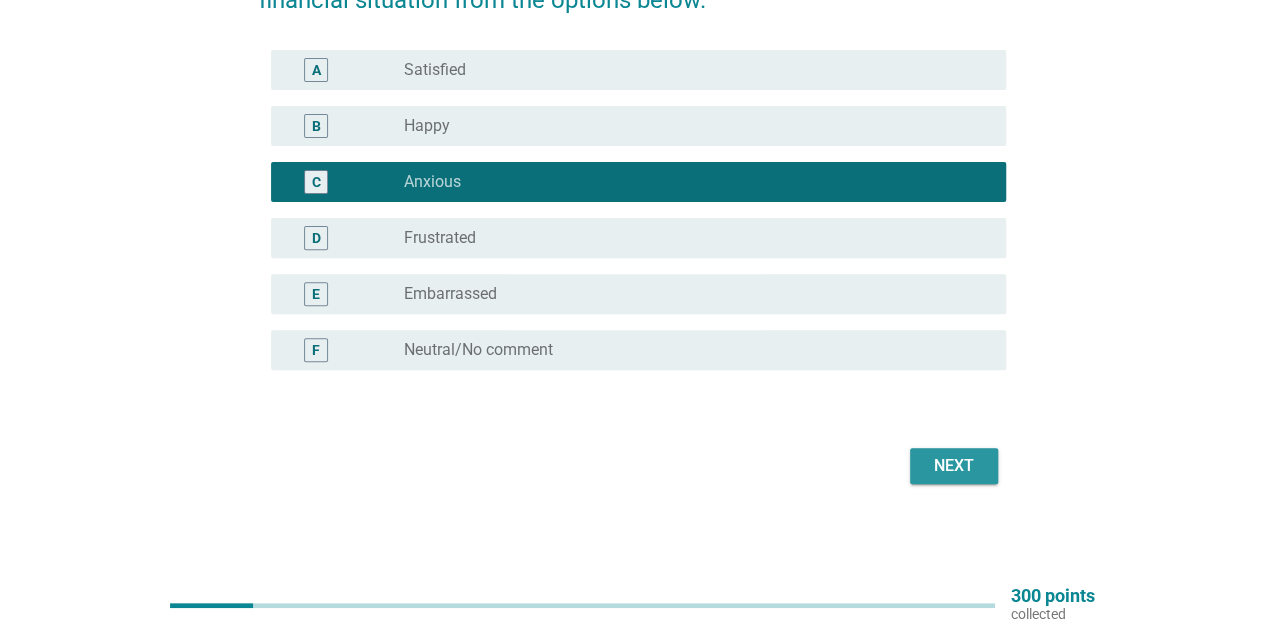 click on "Next" at bounding box center (954, 466) 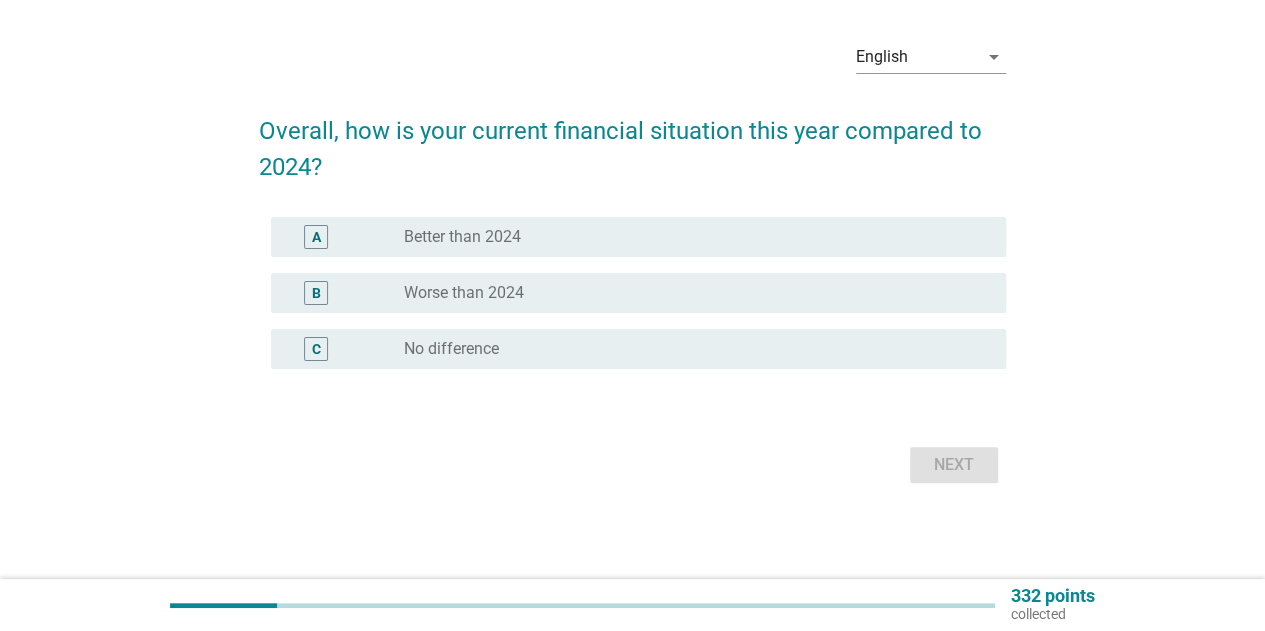 scroll, scrollTop: 0, scrollLeft: 0, axis: both 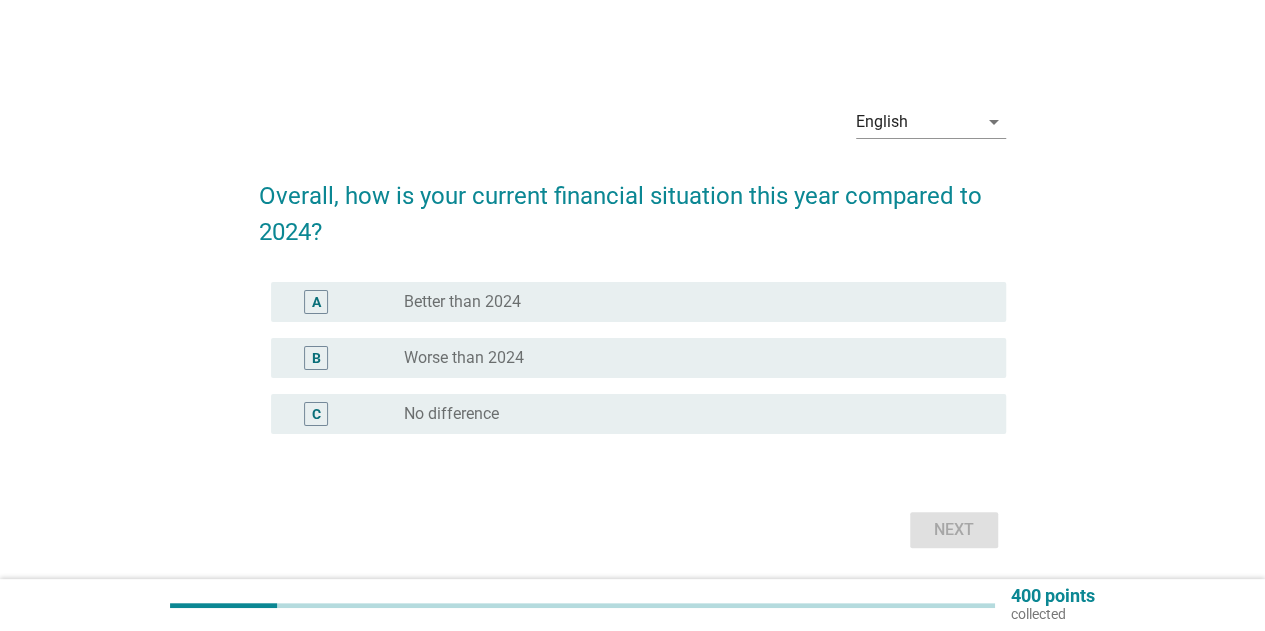 click on "radio_button_unchecked Worse than 2024" at bounding box center (697, 358) 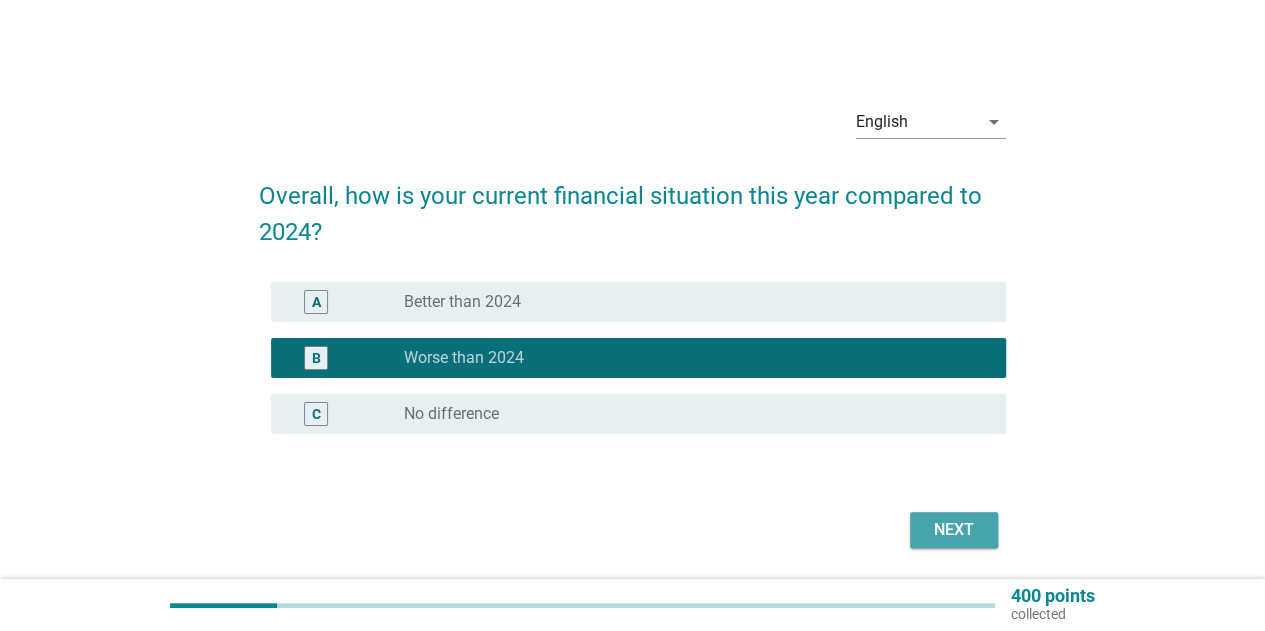 click on "Next" at bounding box center [954, 530] 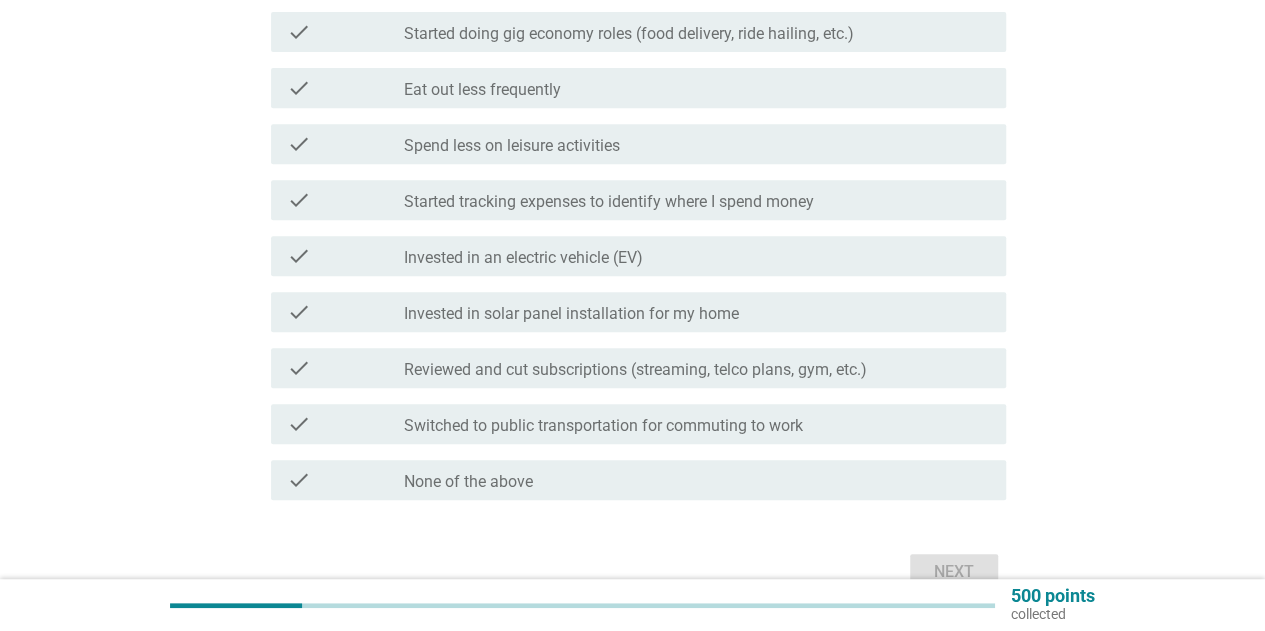 scroll, scrollTop: 182, scrollLeft: 0, axis: vertical 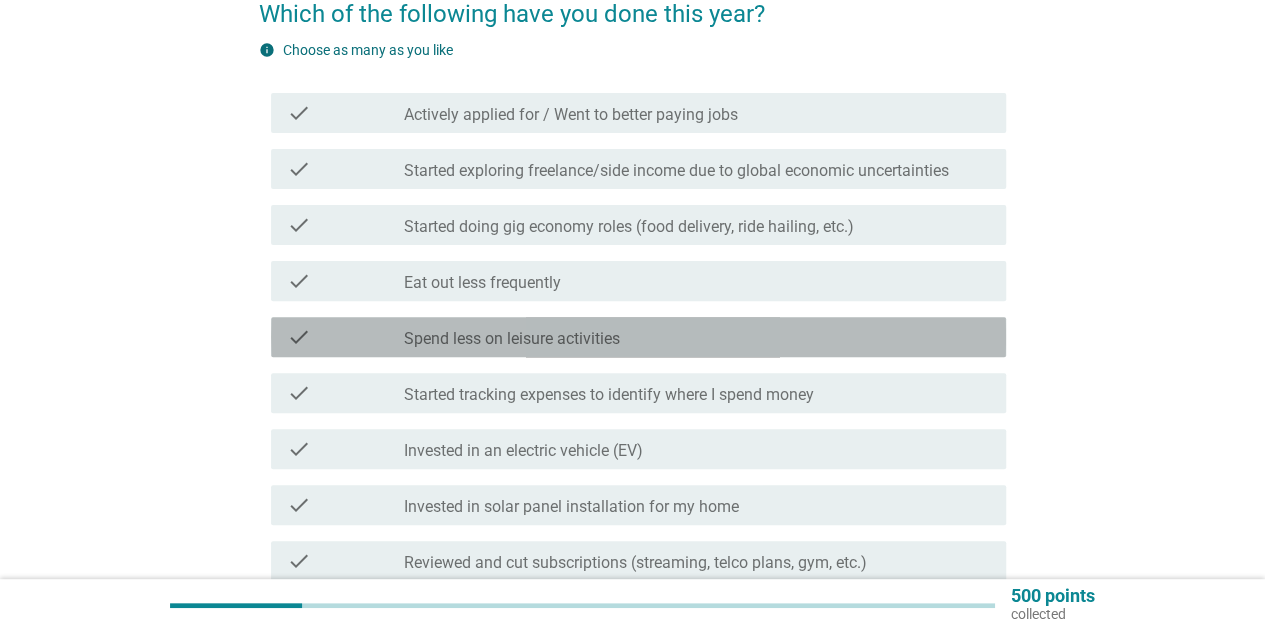 click on "Spend less on leisure activities" at bounding box center [512, 339] 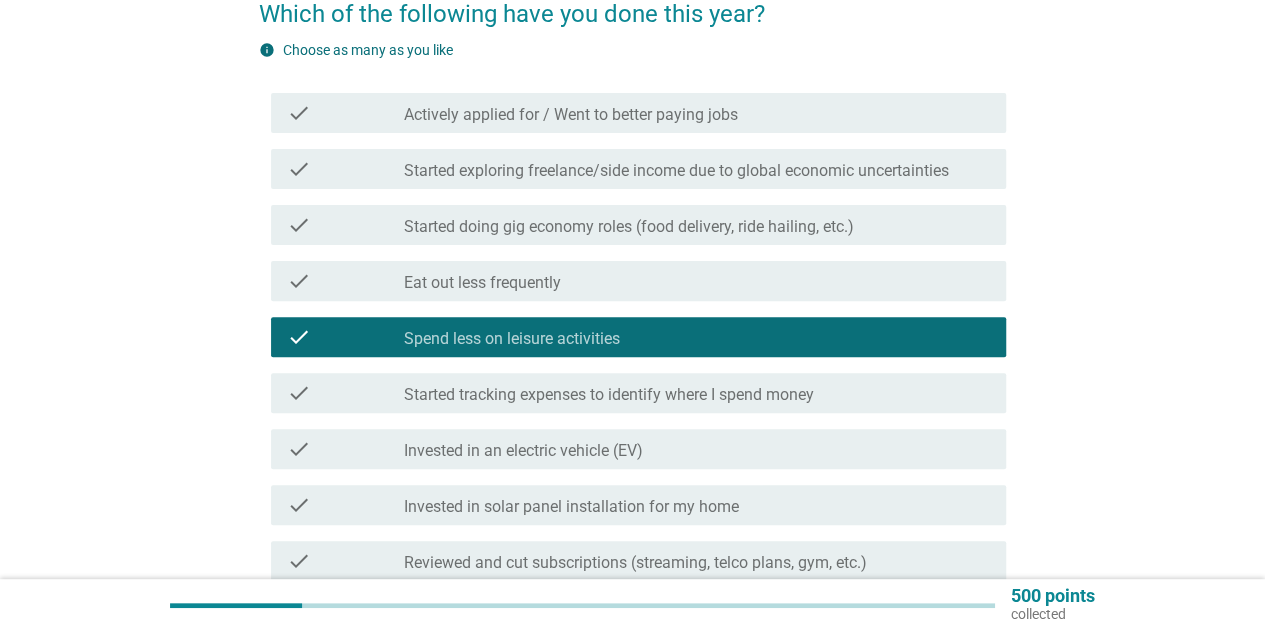 click on "check     check_box_outline_blank Eat out less frequently" at bounding box center [638, 281] 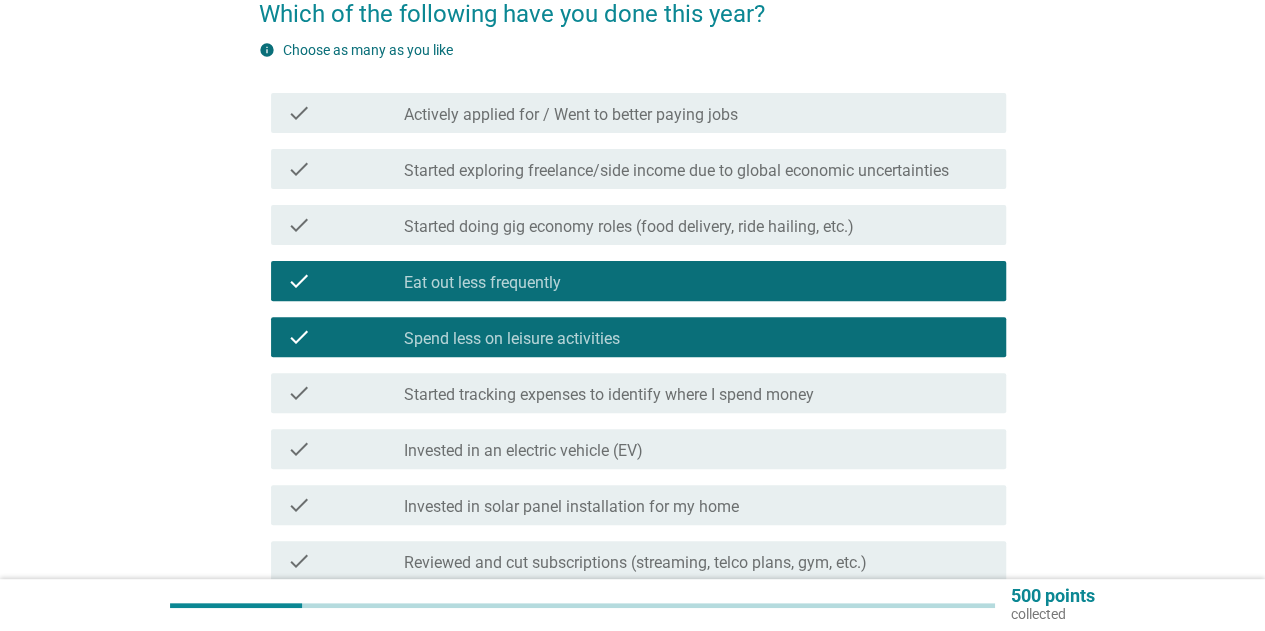 click on "Started tracking expenses to identify where I spend money" at bounding box center (609, 395) 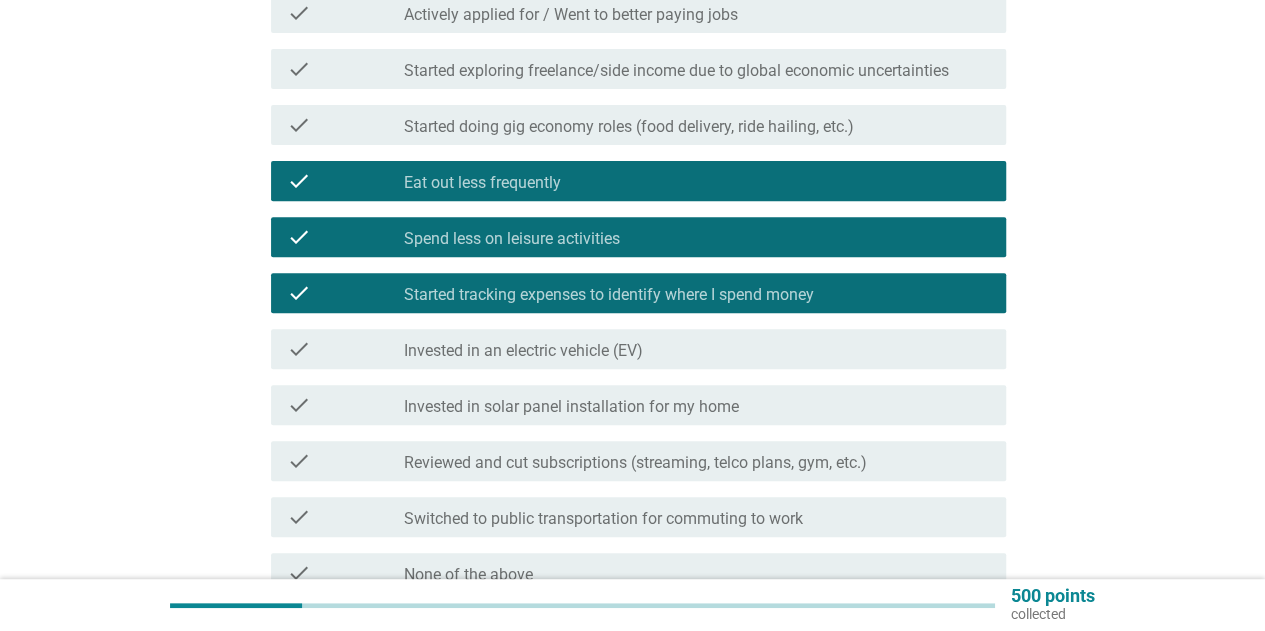 scroll, scrollTop: 382, scrollLeft: 0, axis: vertical 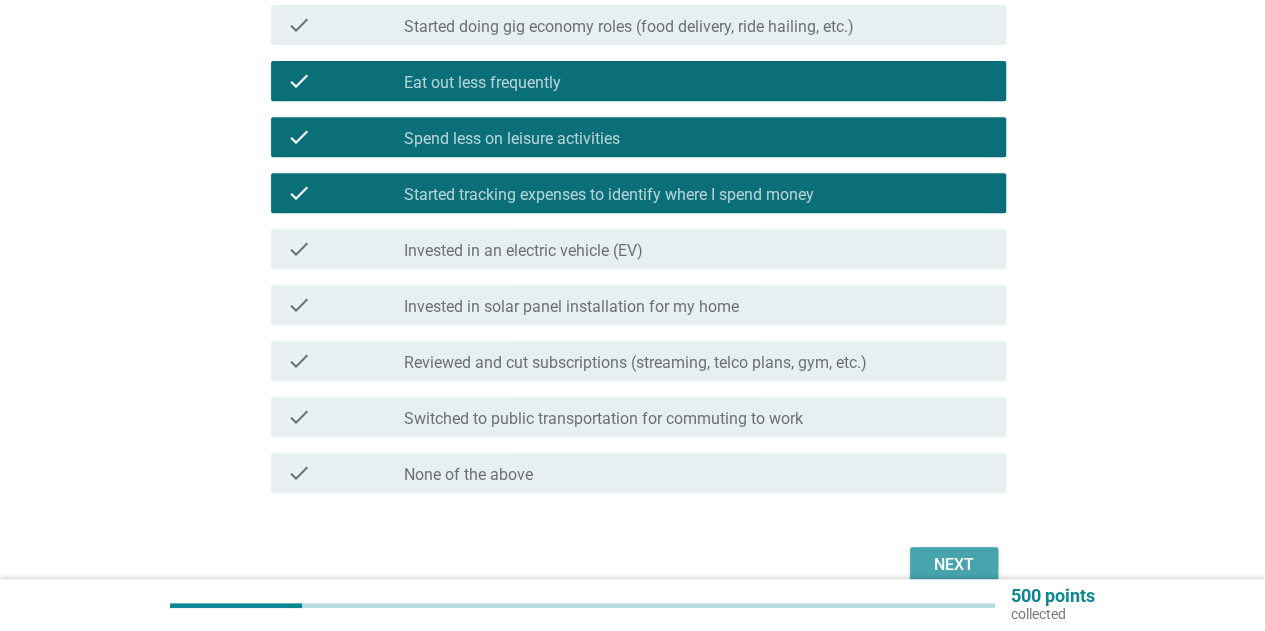 click on "Next" at bounding box center [954, 565] 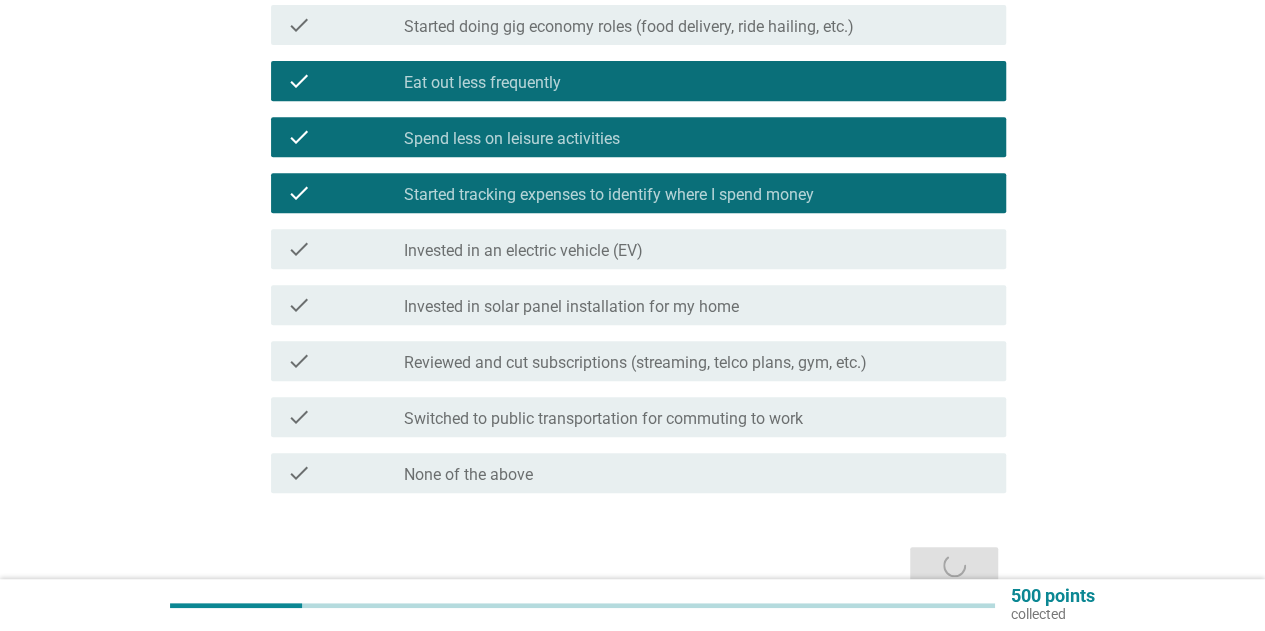 scroll, scrollTop: 0, scrollLeft: 0, axis: both 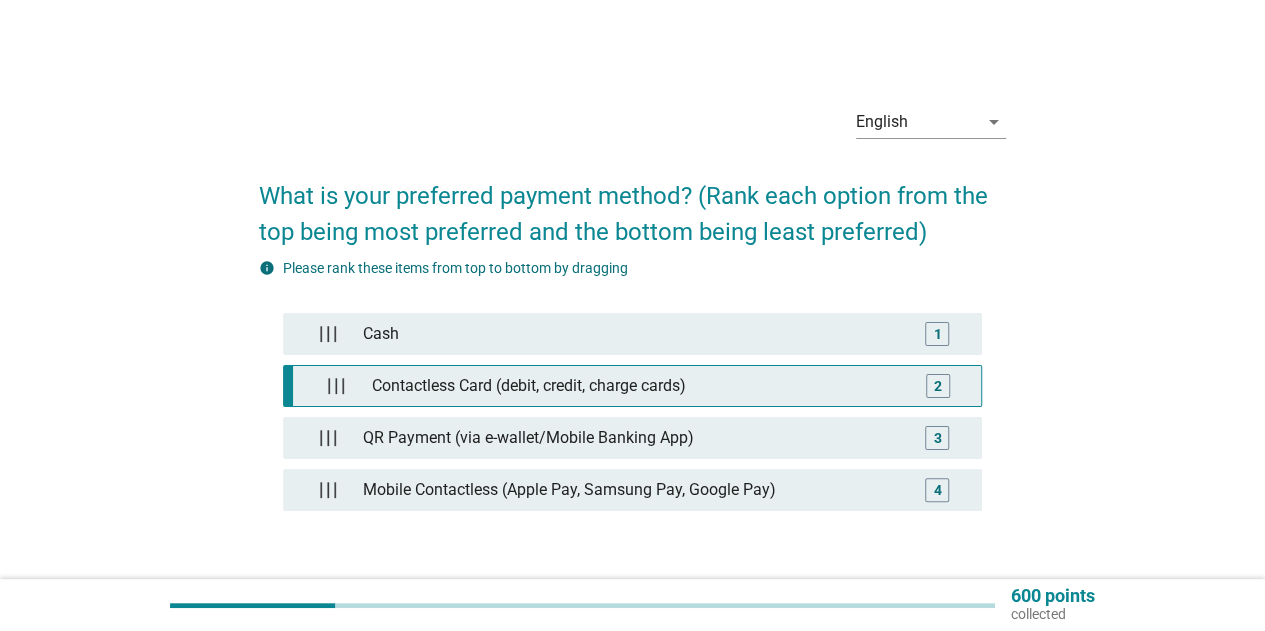 click on "Contactless Card (debit, credit, charge cards)" at bounding box center [637, 386] 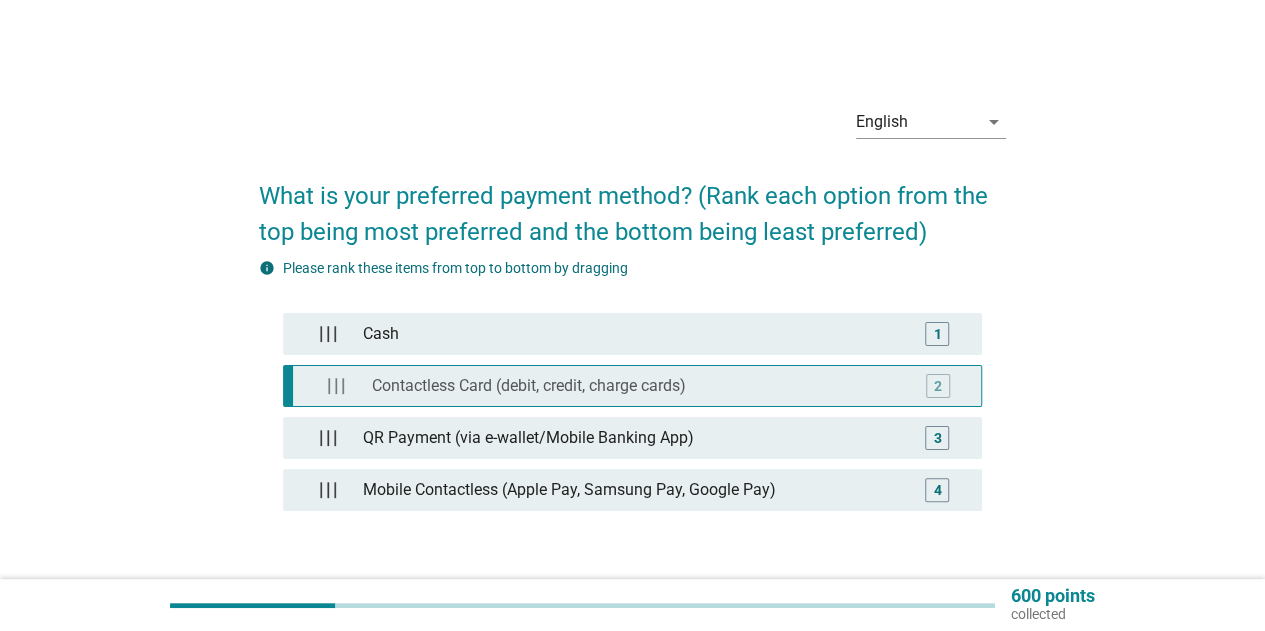 type 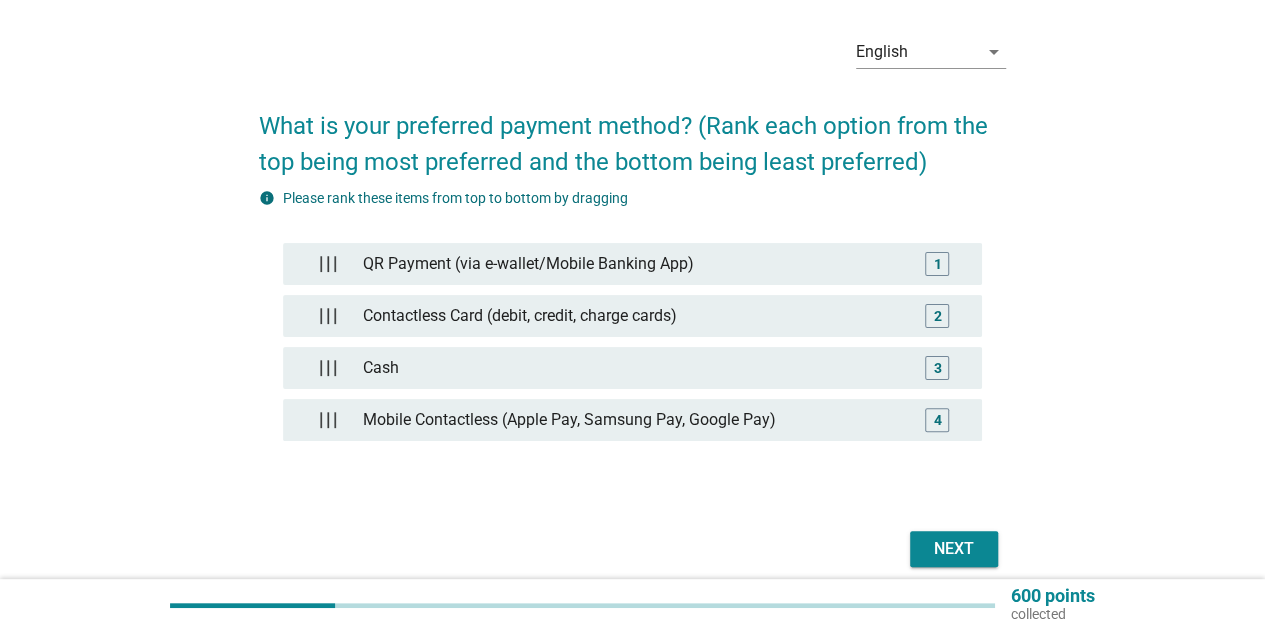 scroll, scrollTop: 151, scrollLeft: 0, axis: vertical 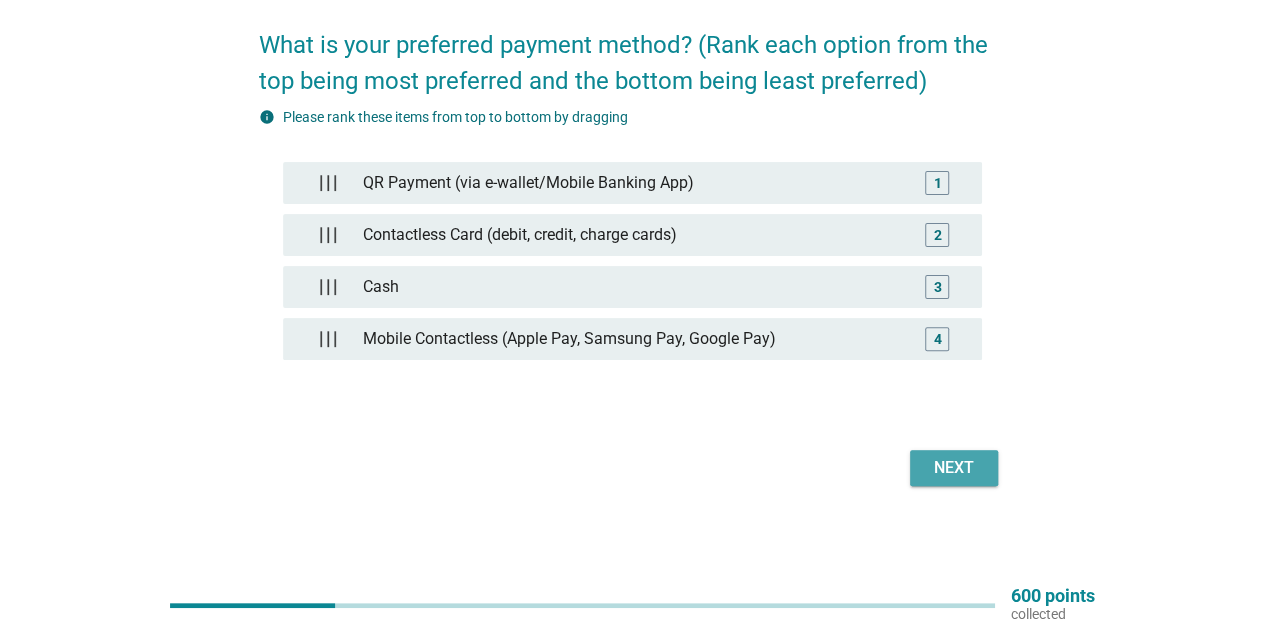 click on "Next" at bounding box center [954, 468] 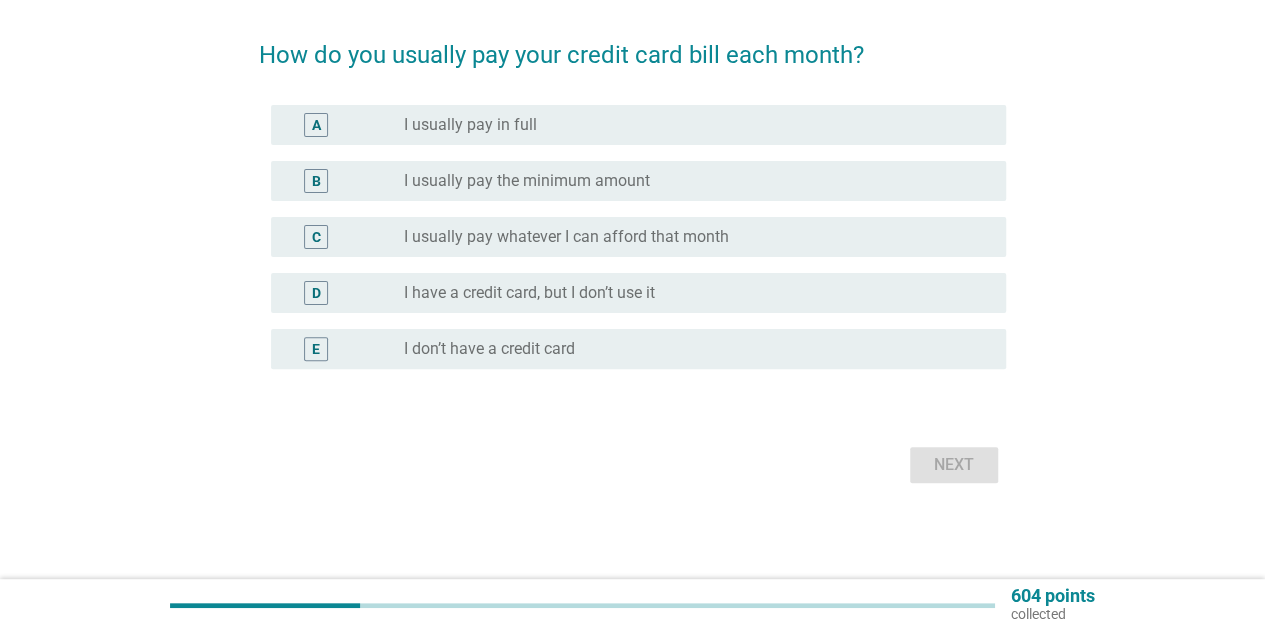 scroll, scrollTop: 0, scrollLeft: 0, axis: both 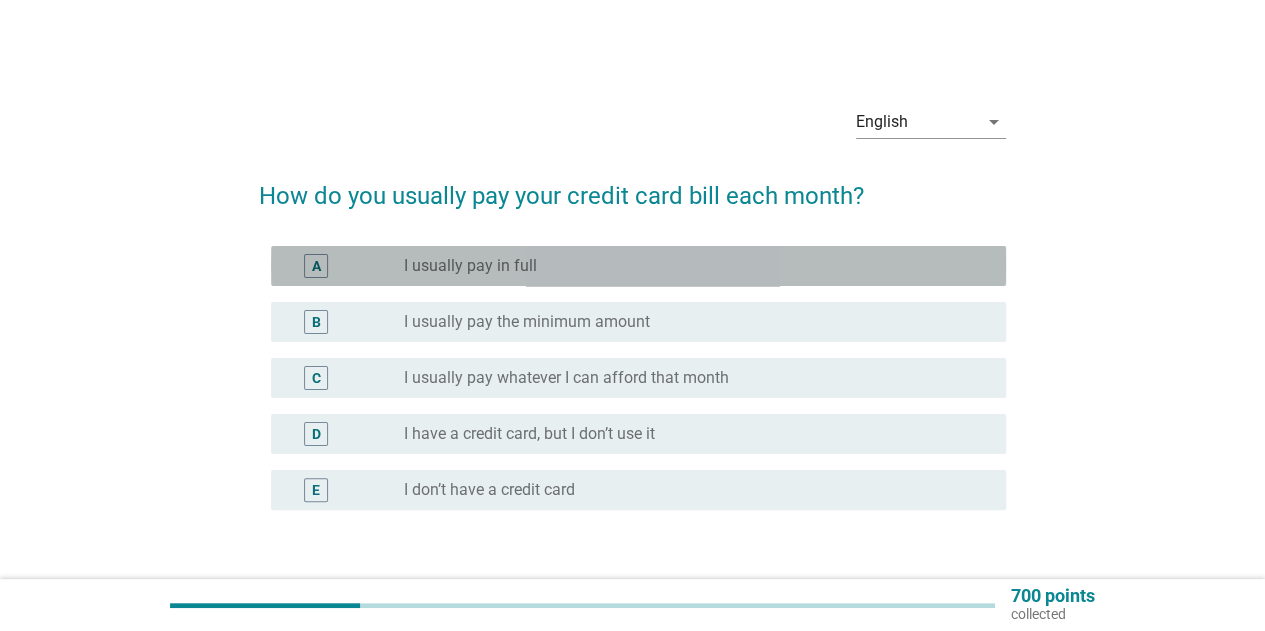 click on "radio_button_unchecked I usually pay in full" at bounding box center (689, 266) 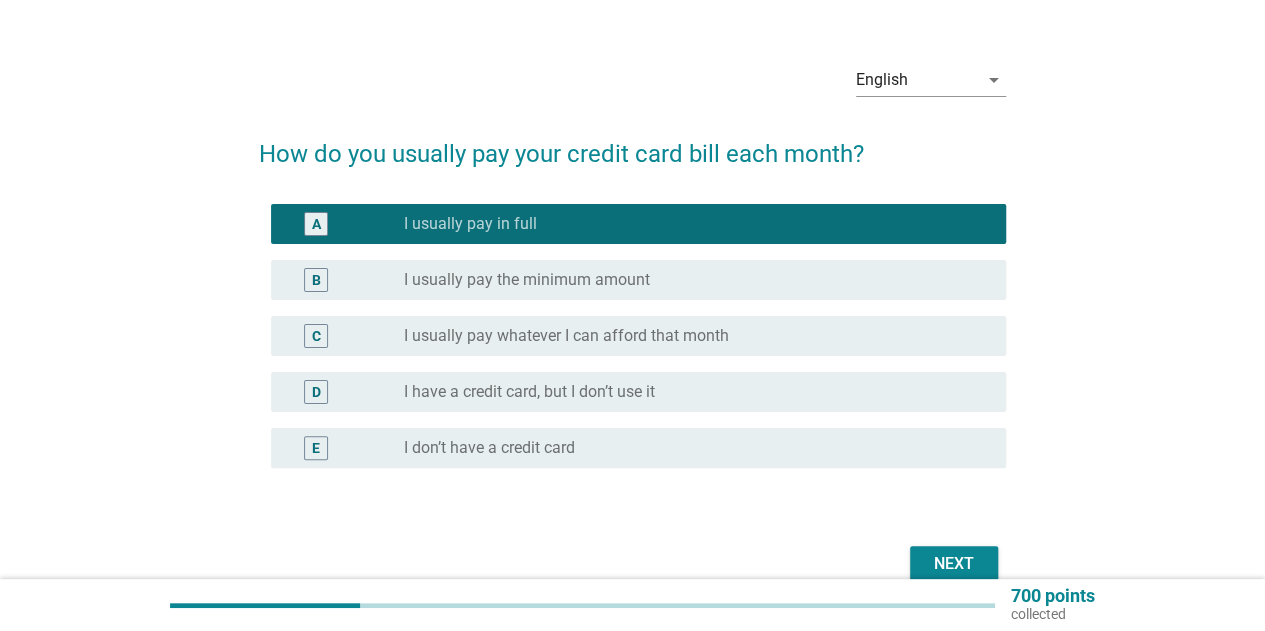 scroll, scrollTop: 100, scrollLeft: 0, axis: vertical 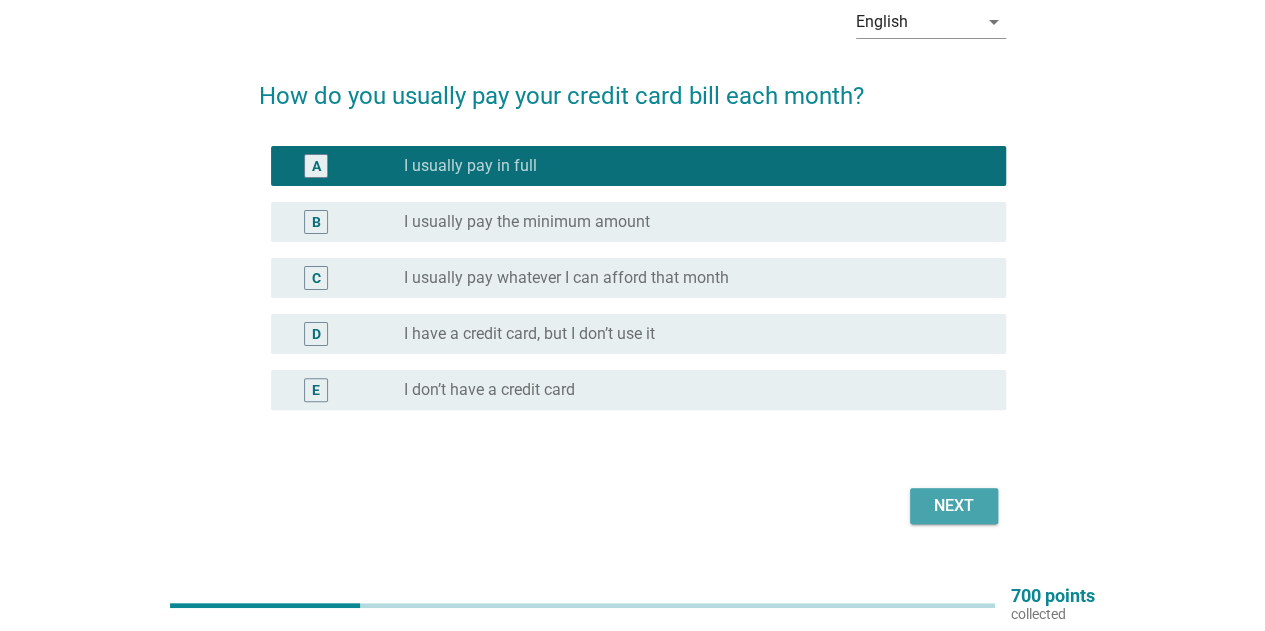 click on "Next" at bounding box center (954, 506) 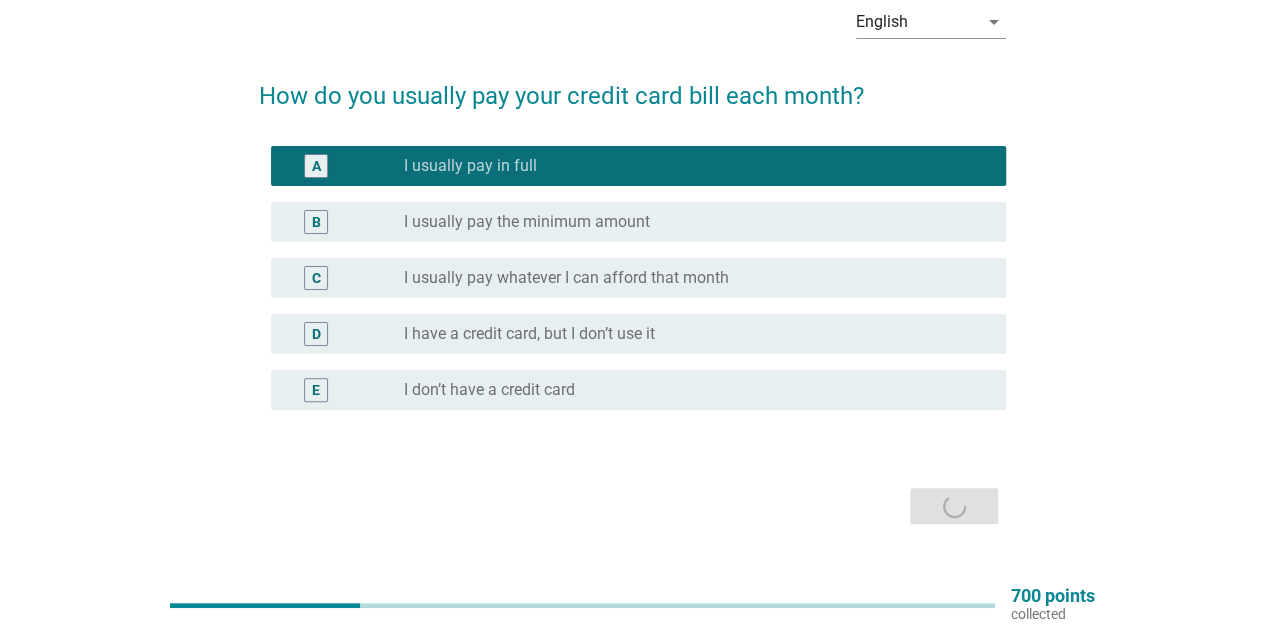 scroll, scrollTop: 0, scrollLeft: 0, axis: both 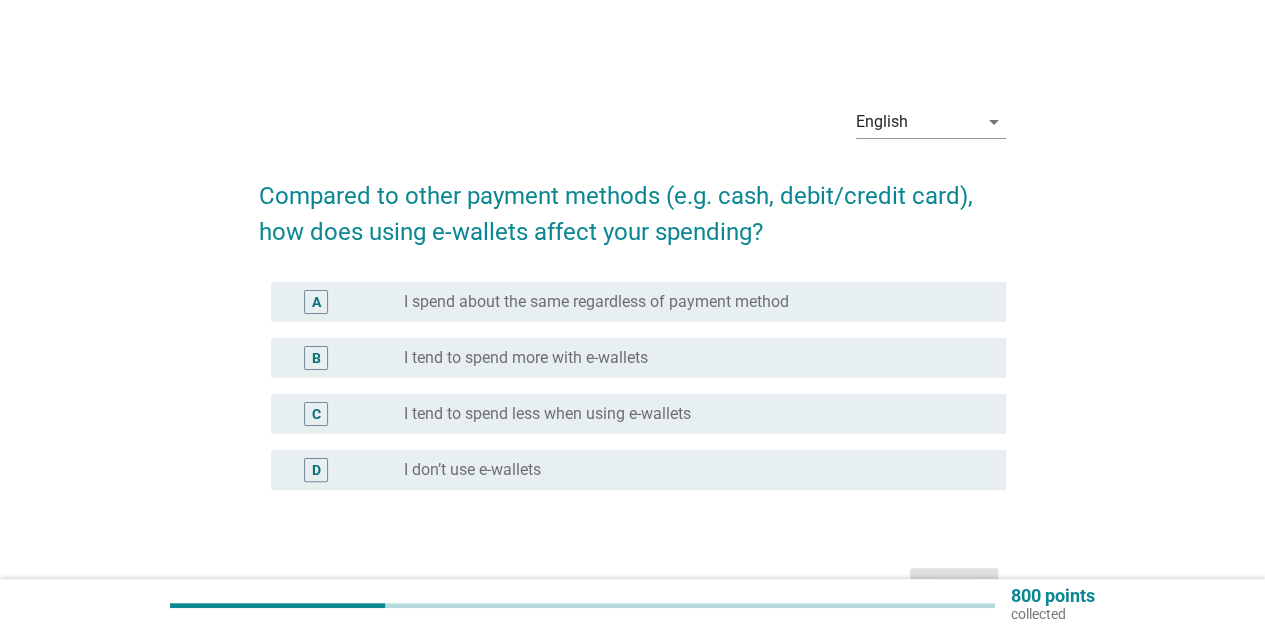 click on "I tend to spend more with e-wallets" at bounding box center [526, 358] 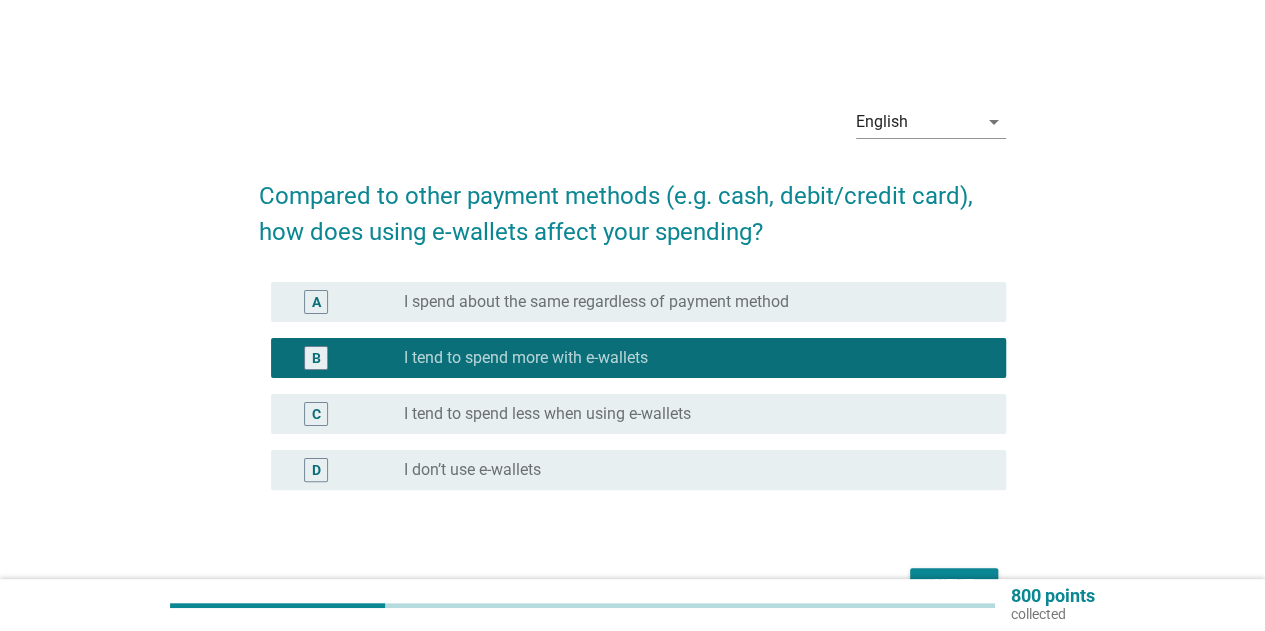 click on "Next" at bounding box center [954, 586] 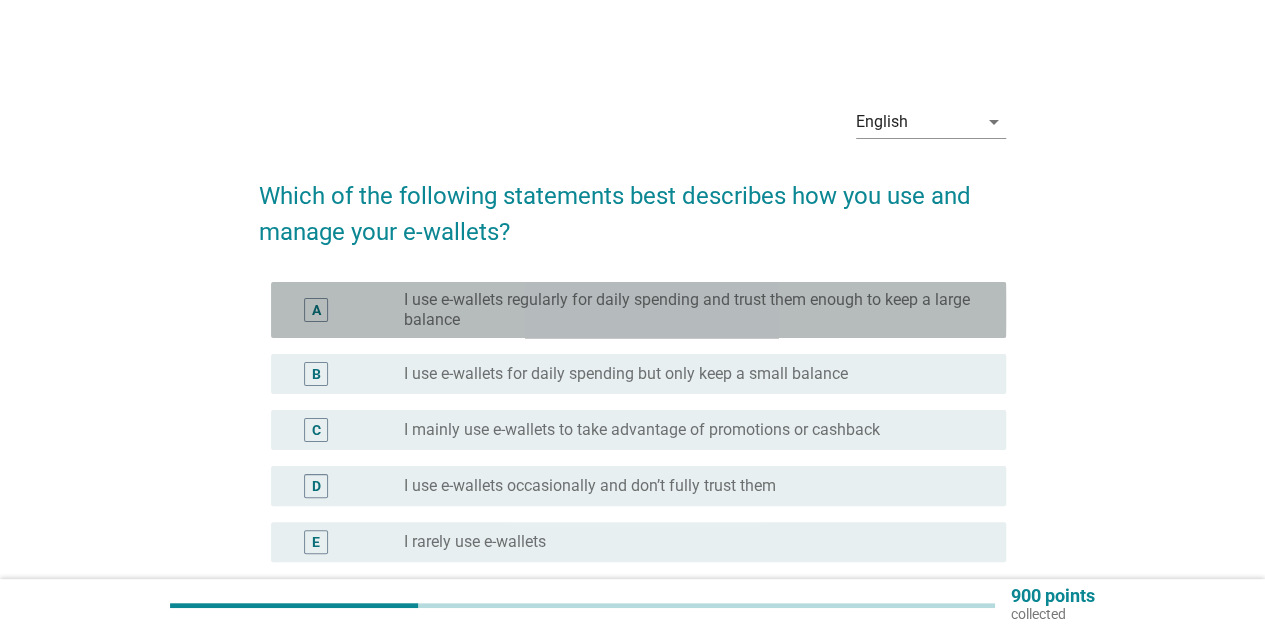 click on "I use e-wallets regularly for daily spending and trust them enough to keep a large balance" at bounding box center (689, 310) 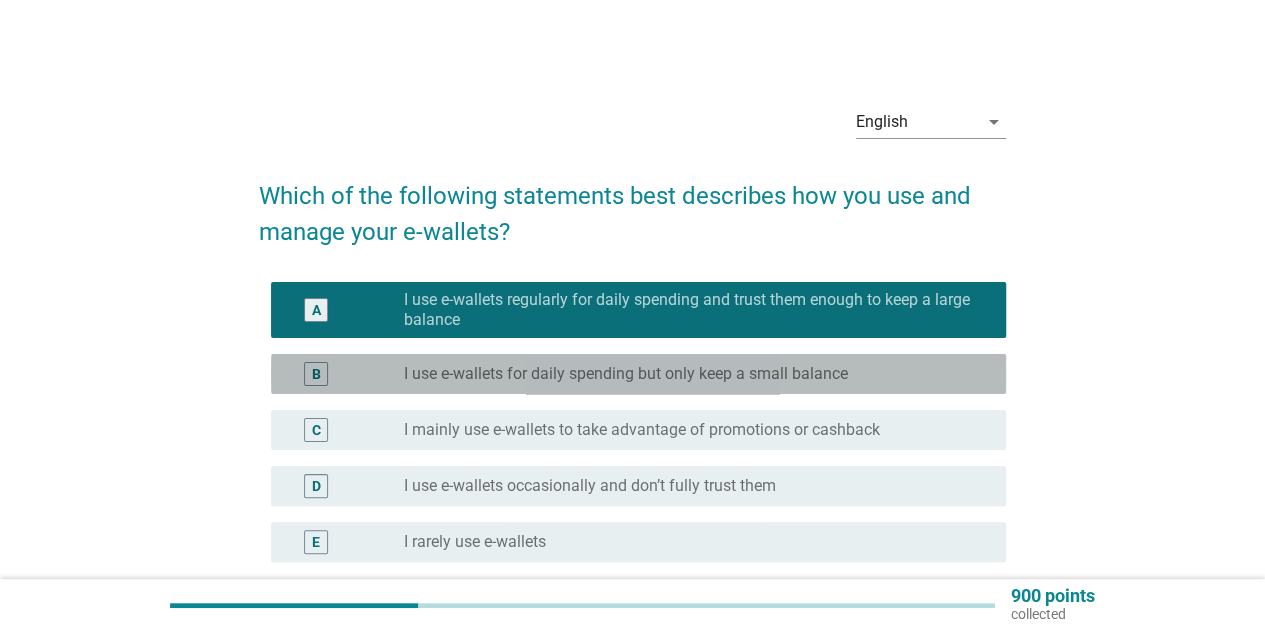 click on "I use e-wallets for daily spending but only keep a small balance" at bounding box center (626, 374) 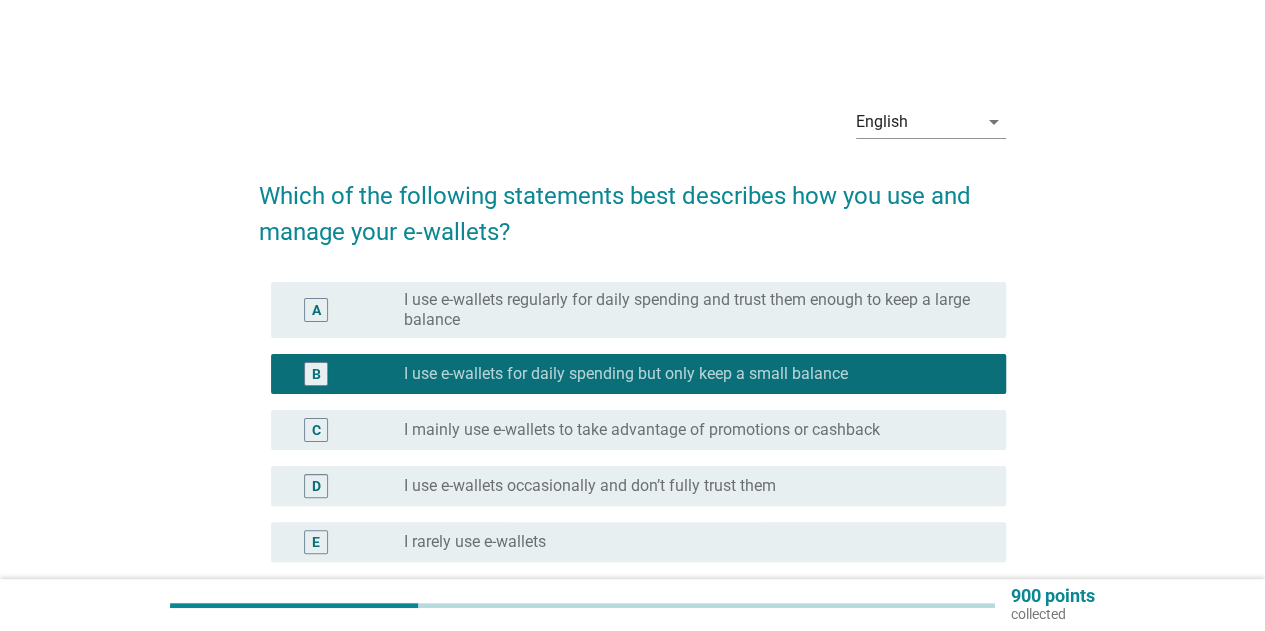 scroll, scrollTop: 192, scrollLeft: 0, axis: vertical 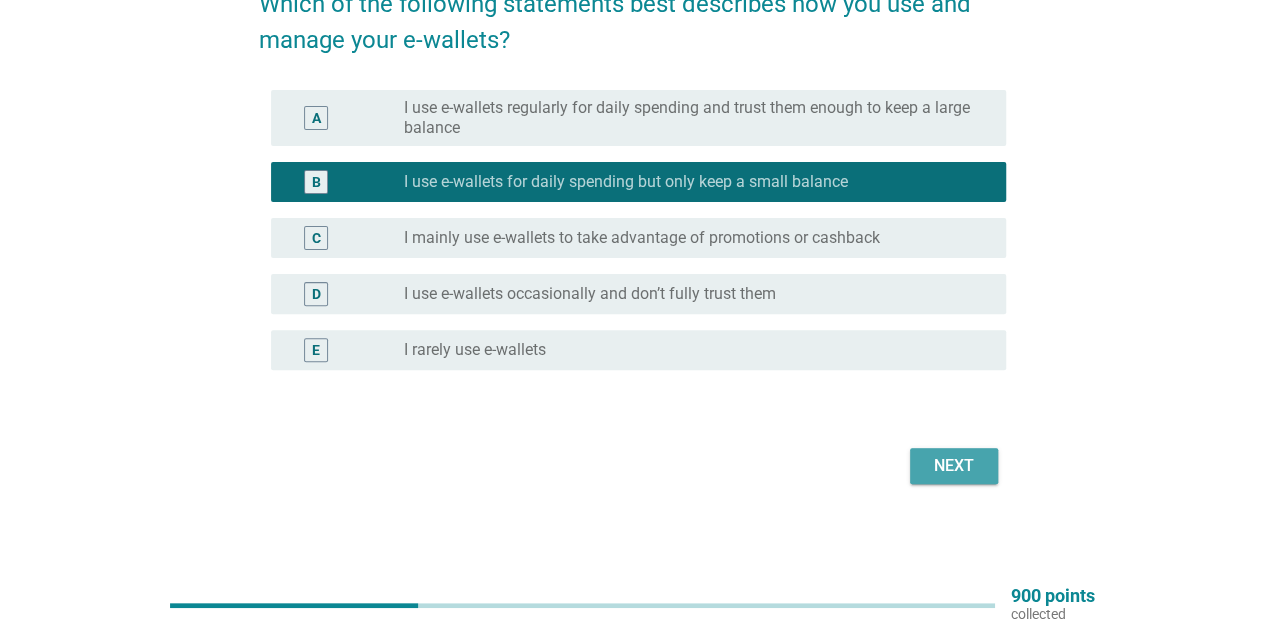 click on "Next" at bounding box center (954, 466) 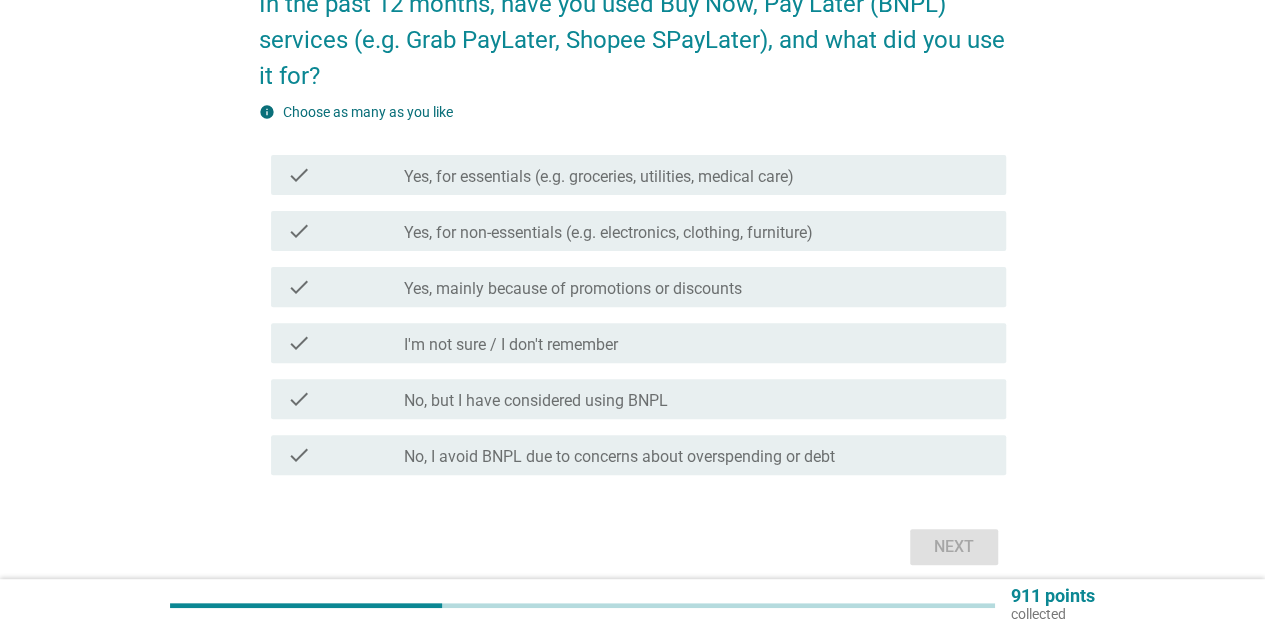 scroll, scrollTop: 0, scrollLeft: 0, axis: both 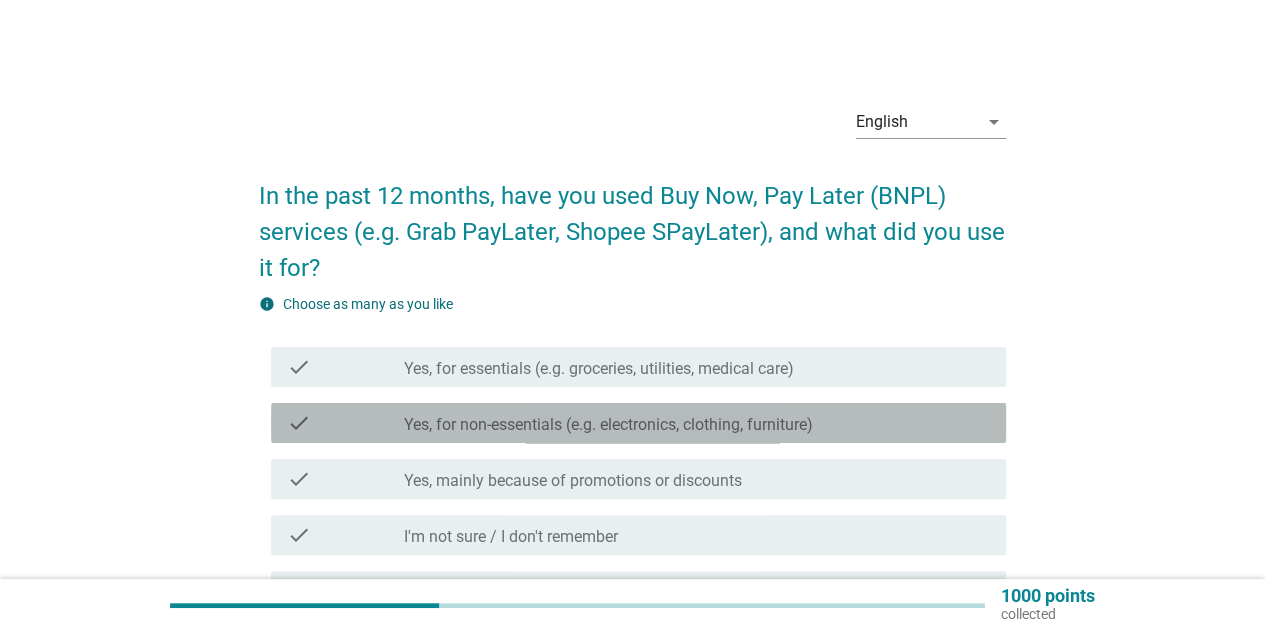 click on "check     check_box_outline_blank Yes, for non-essentials (e.g. electronics, clothing, furniture)" at bounding box center [638, 423] 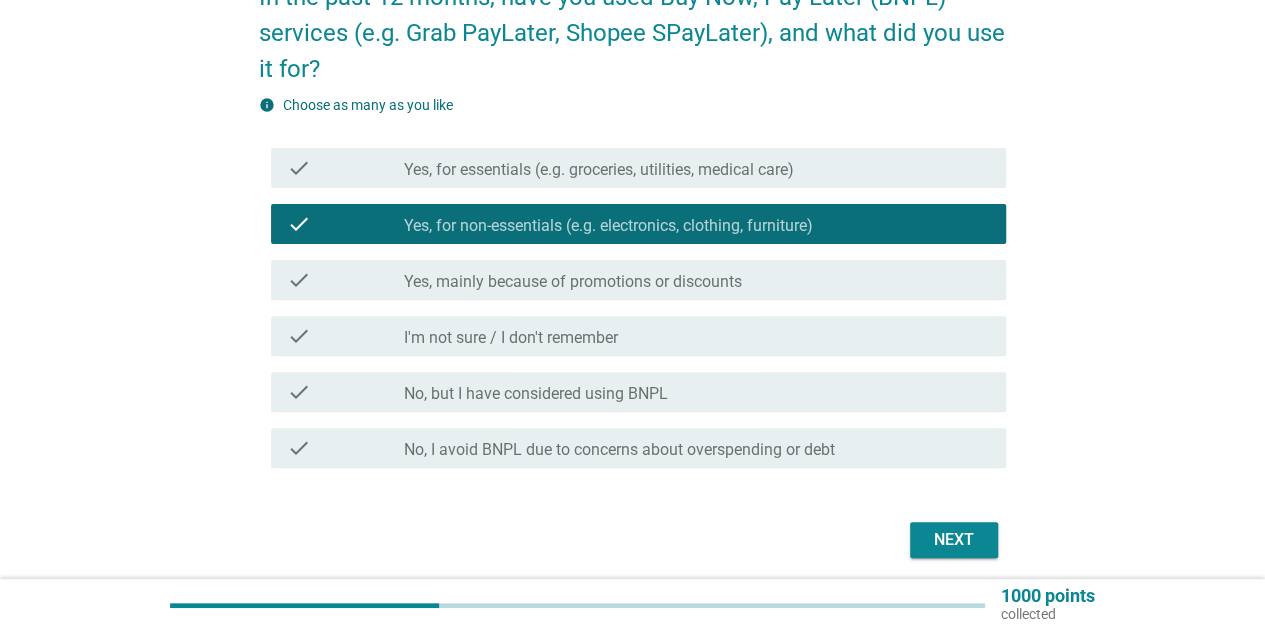 scroll, scrollTop: 200, scrollLeft: 0, axis: vertical 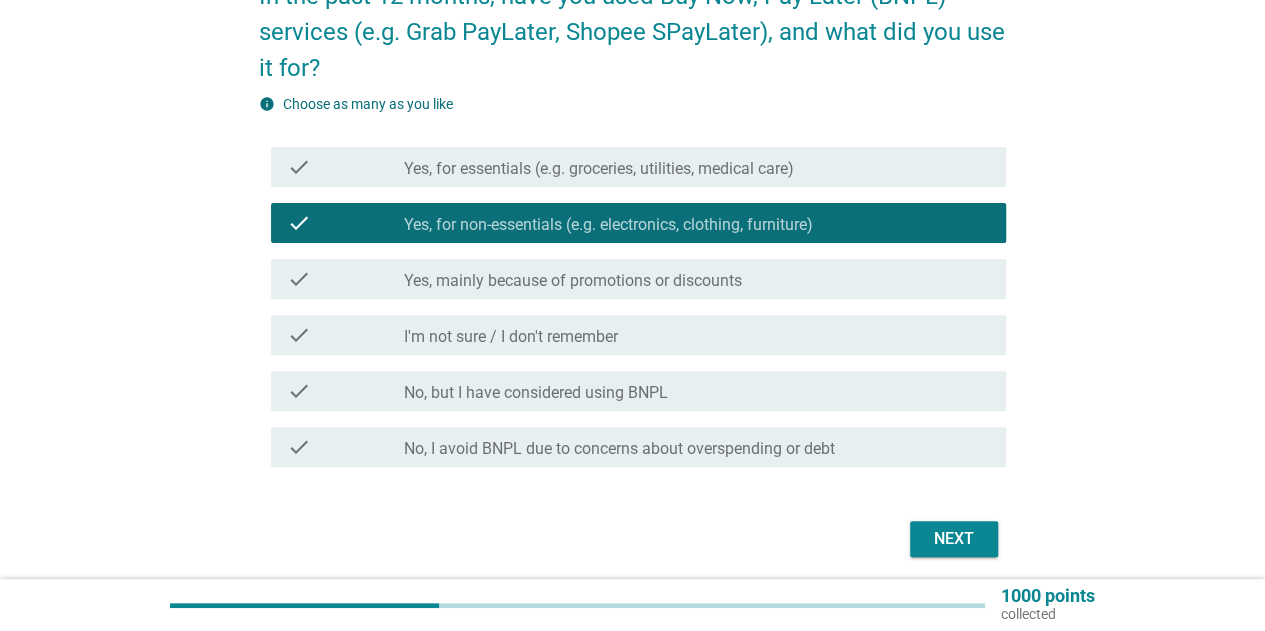 click on "check_box_outline_blank Yes, mainly because of promotions or discounts" at bounding box center [697, 279] 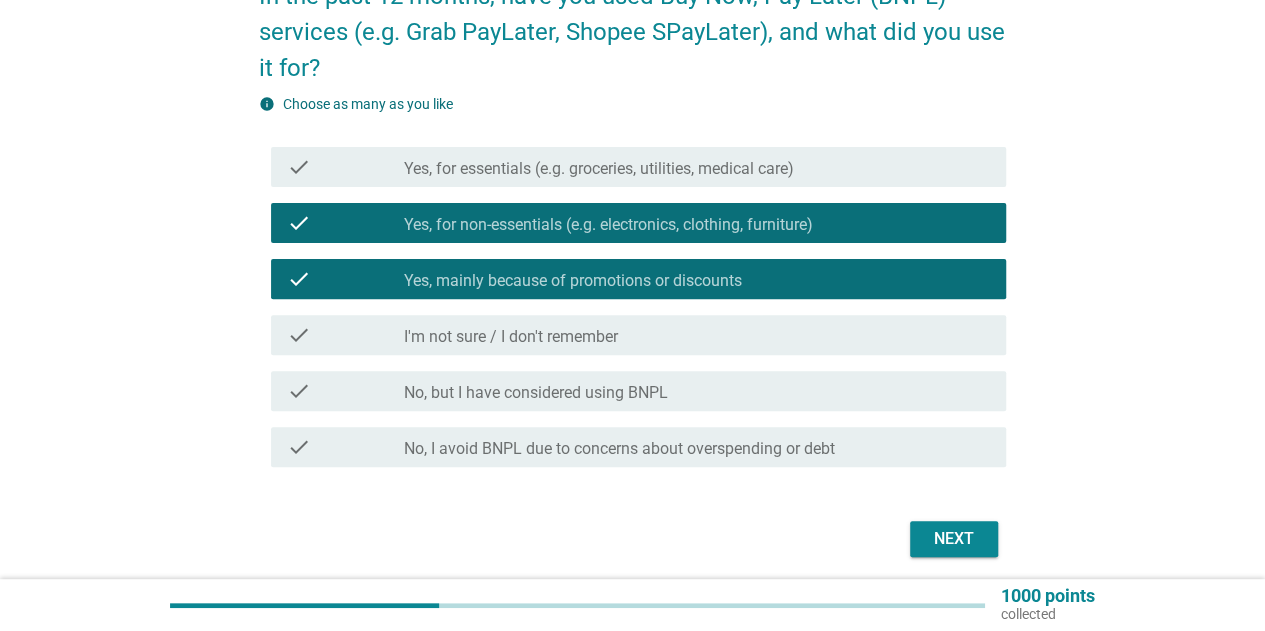 click on "Next" at bounding box center (954, 539) 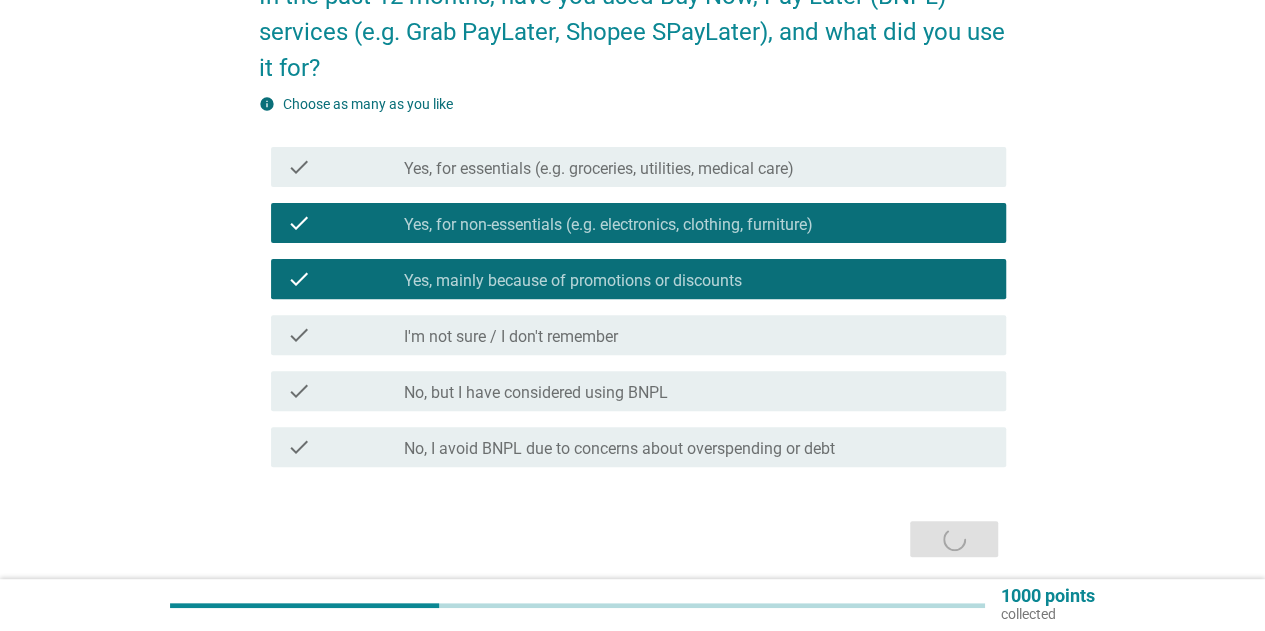 scroll, scrollTop: 0, scrollLeft: 0, axis: both 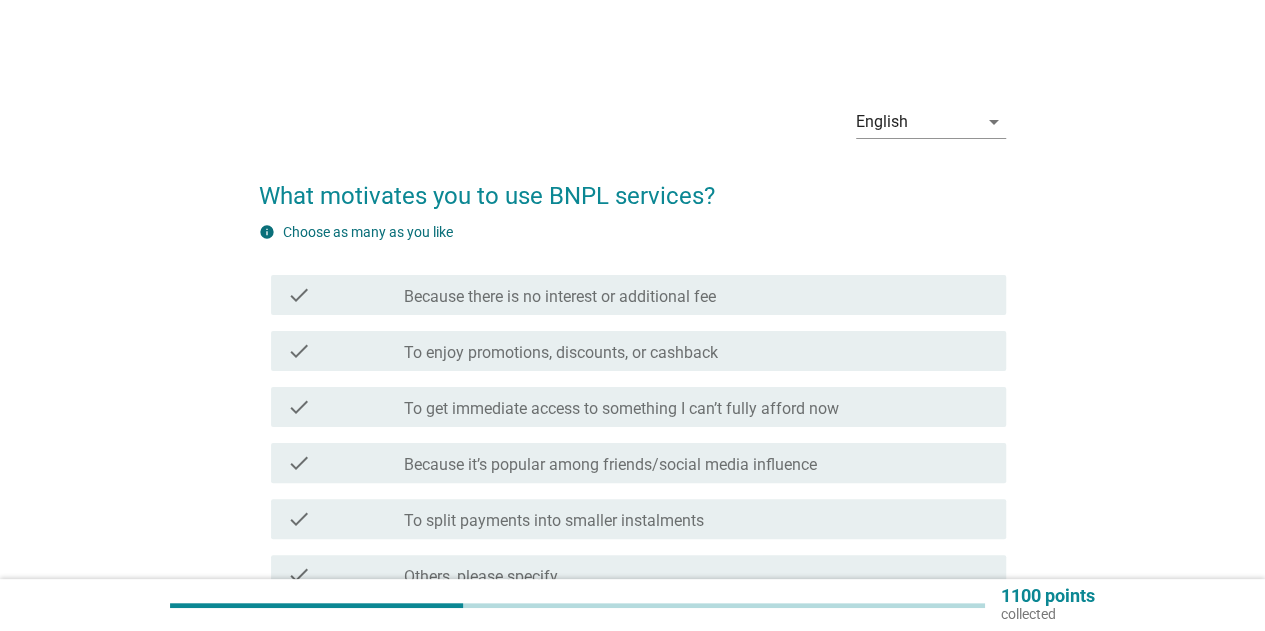 click on "Because there is no interest or additional fee" at bounding box center [560, 297] 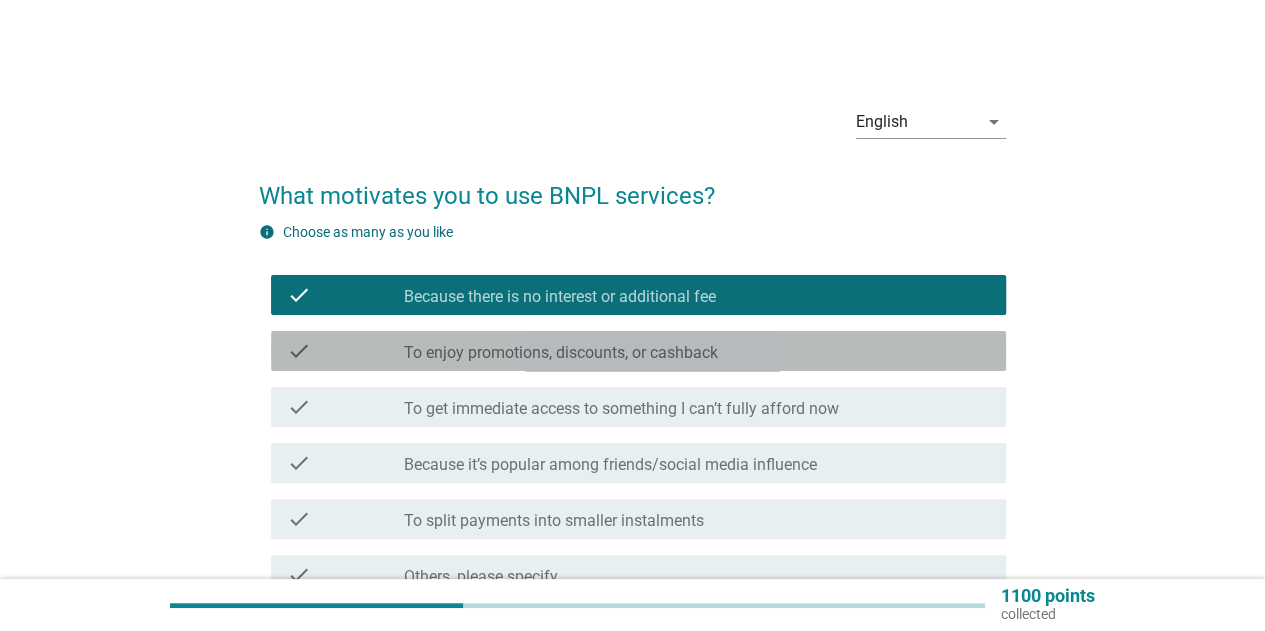 click on "To enjoy promotions, discounts, or cashback" at bounding box center [561, 353] 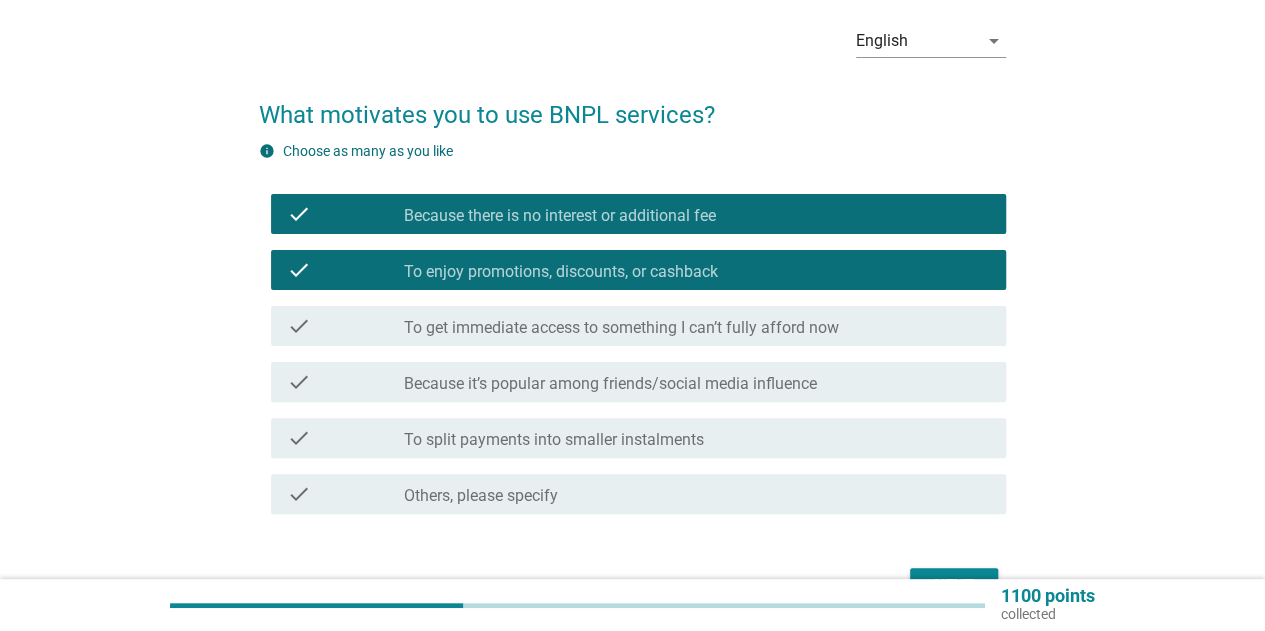 scroll, scrollTop: 100, scrollLeft: 0, axis: vertical 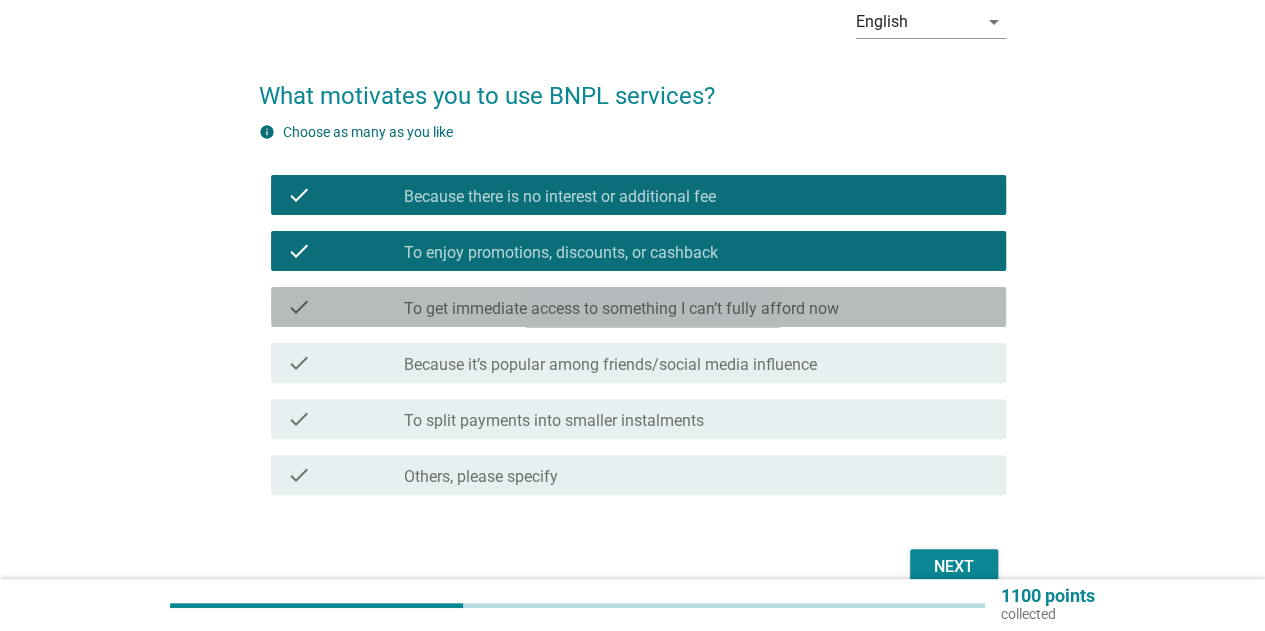 click on "To get immediate access to something I can’t fully afford now" at bounding box center [621, 309] 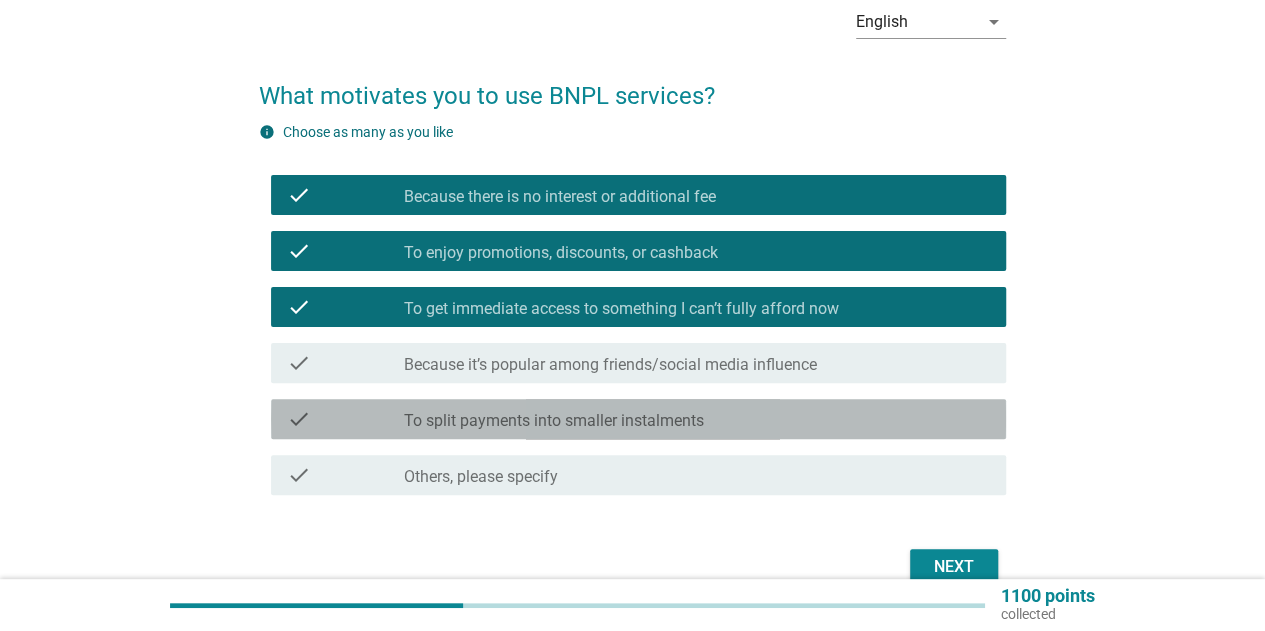 click on "check_box_outline_blank To split payments into smaller instalments" at bounding box center (697, 419) 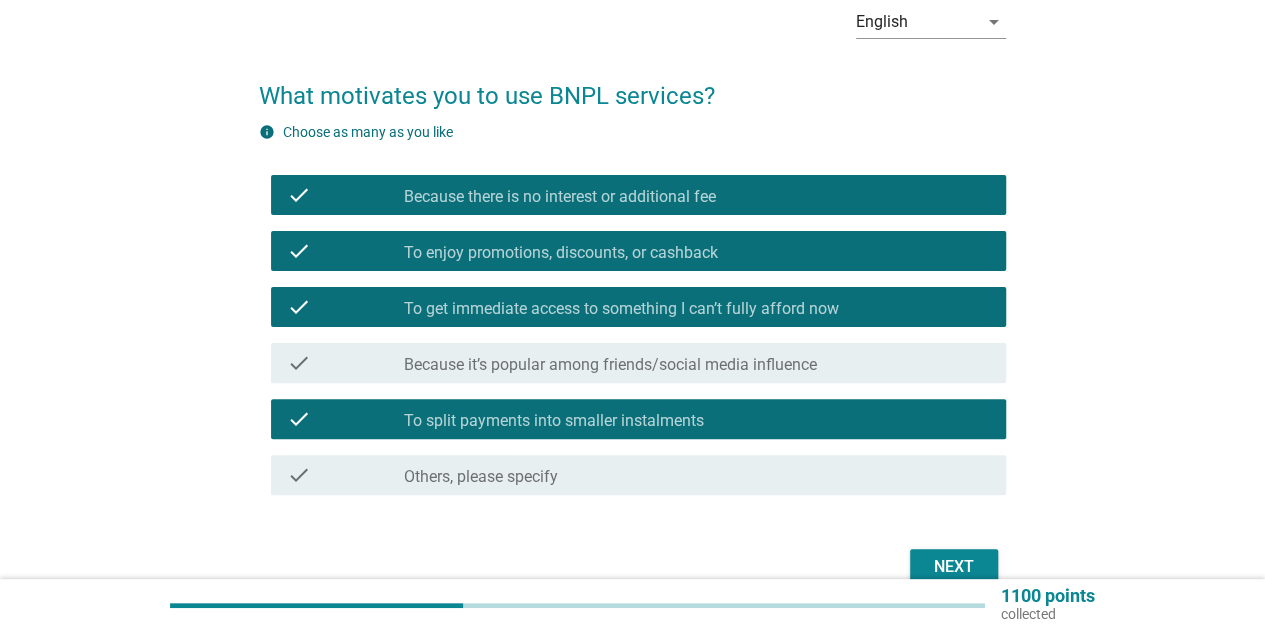 click on "Next" at bounding box center (954, 567) 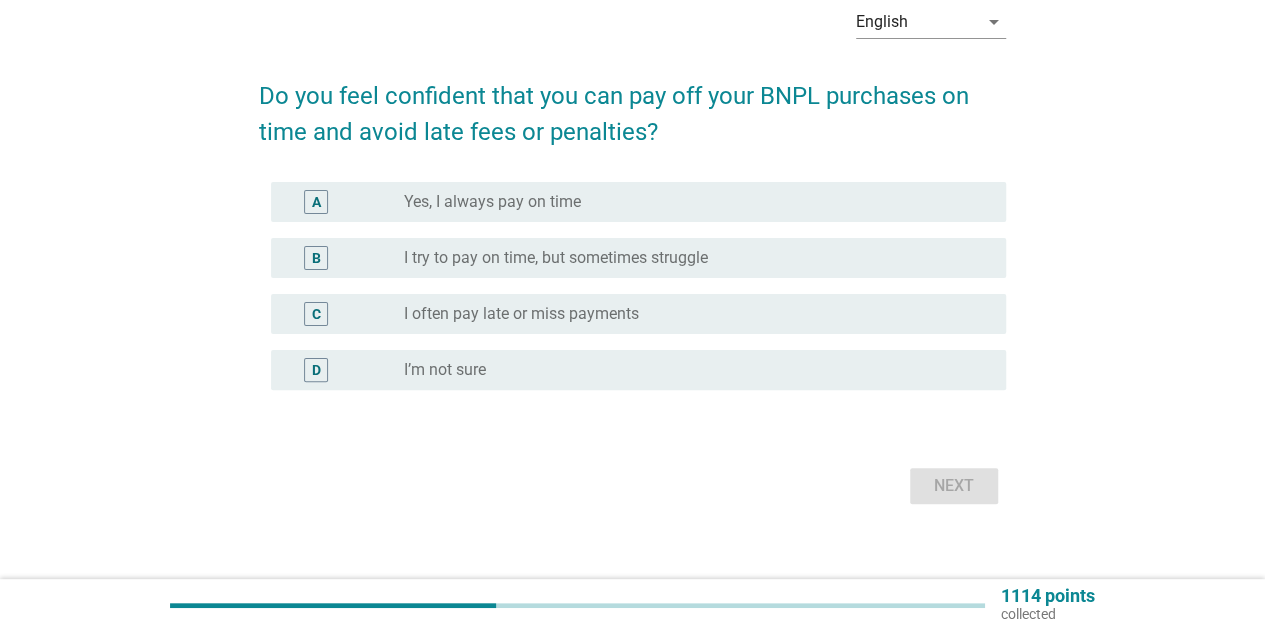 scroll, scrollTop: 0, scrollLeft: 0, axis: both 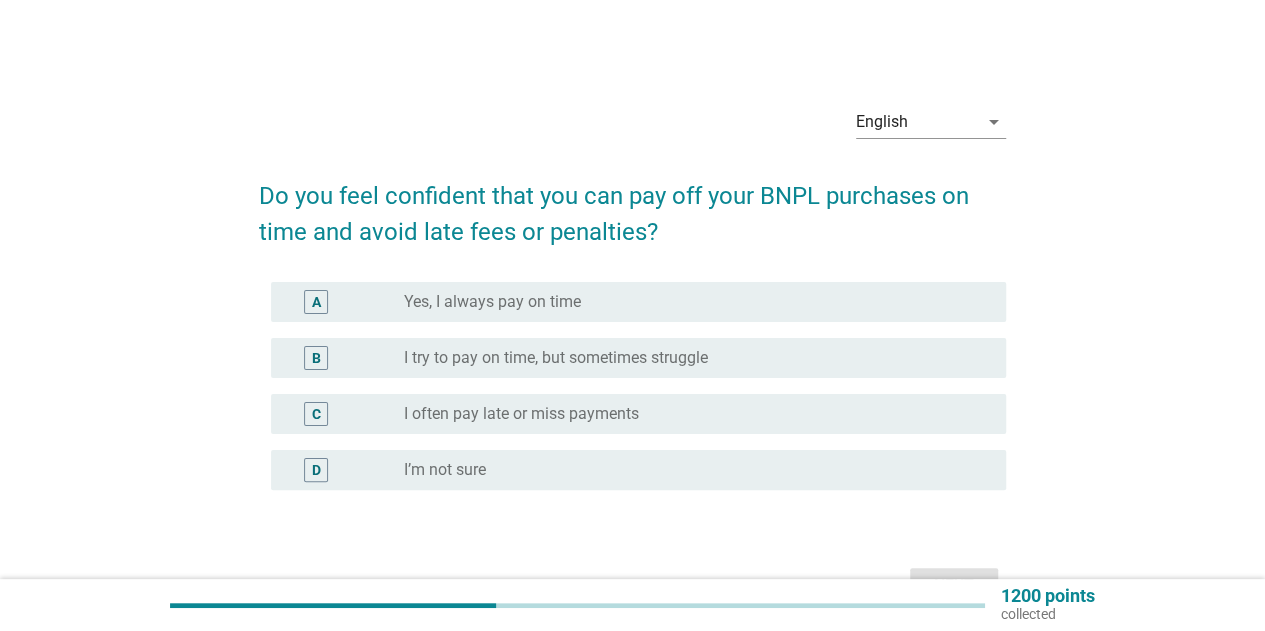 click on "I try to pay on time, but sometimes struggle" at bounding box center (556, 358) 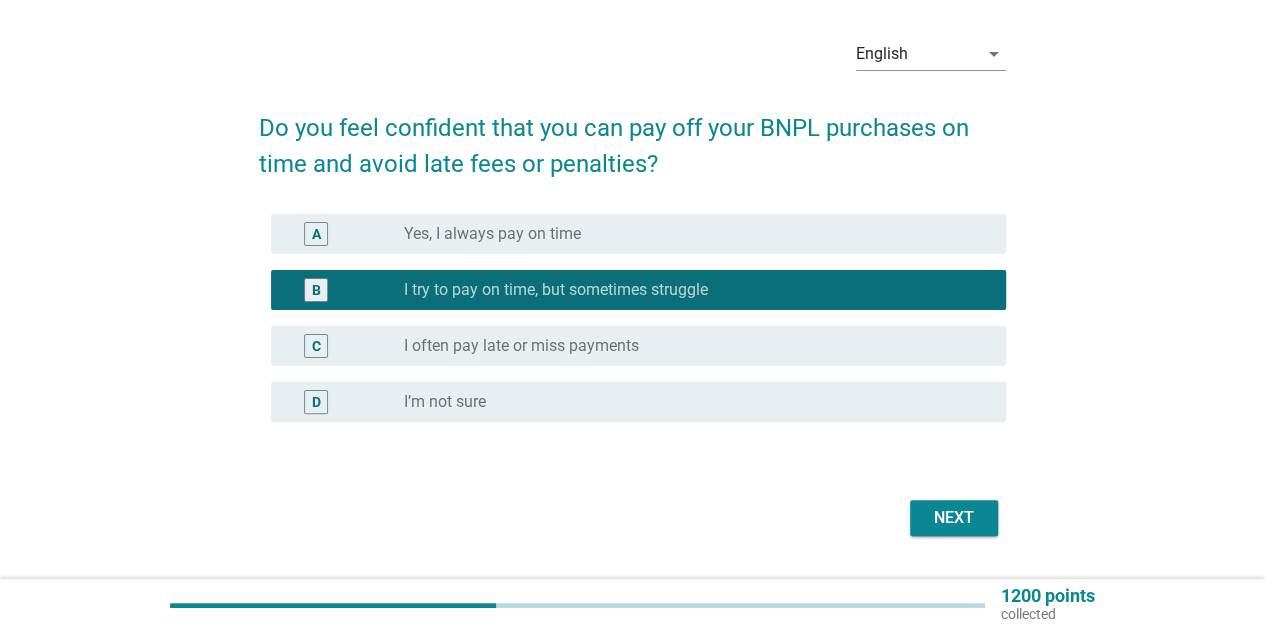 scroll, scrollTop: 100, scrollLeft: 0, axis: vertical 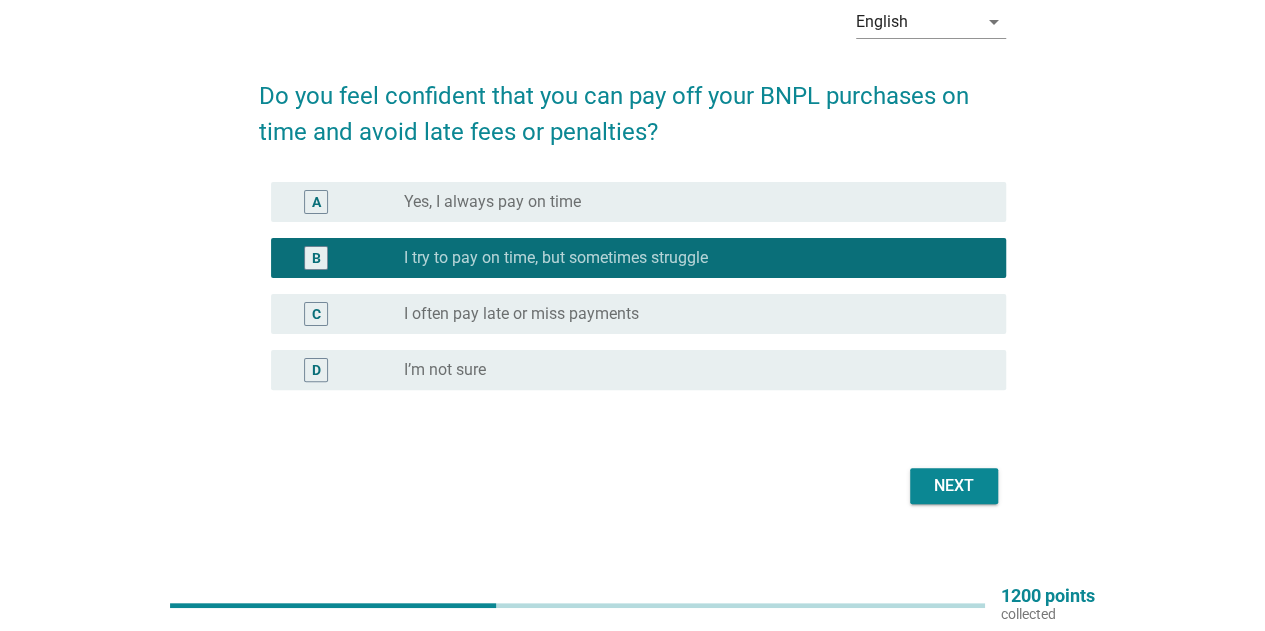 click on "Next" at bounding box center [954, 486] 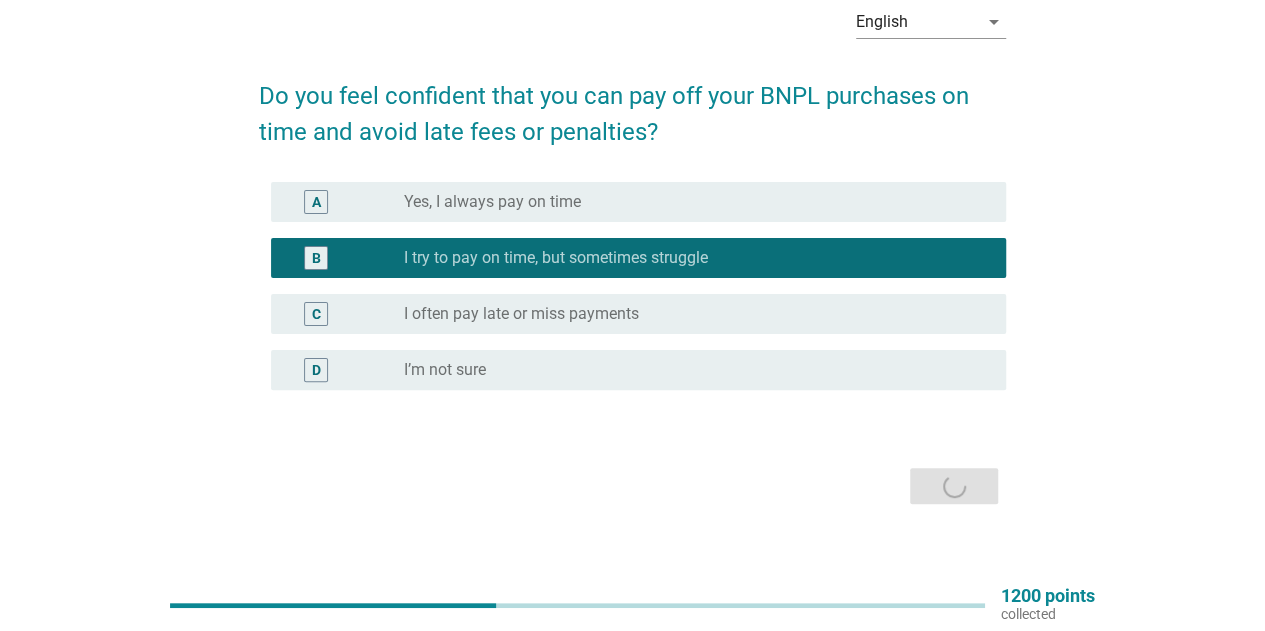scroll, scrollTop: 0, scrollLeft: 0, axis: both 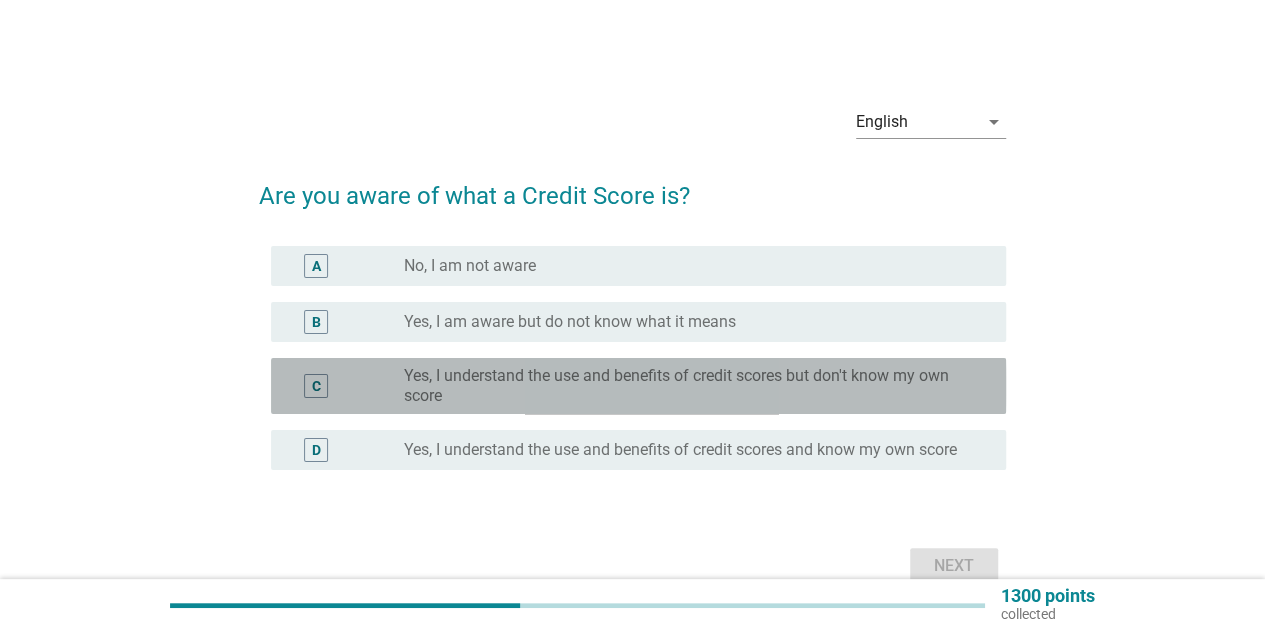 click on "Yes, I understand the use and benefits of credit scores but don't know my own score" at bounding box center (689, 386) 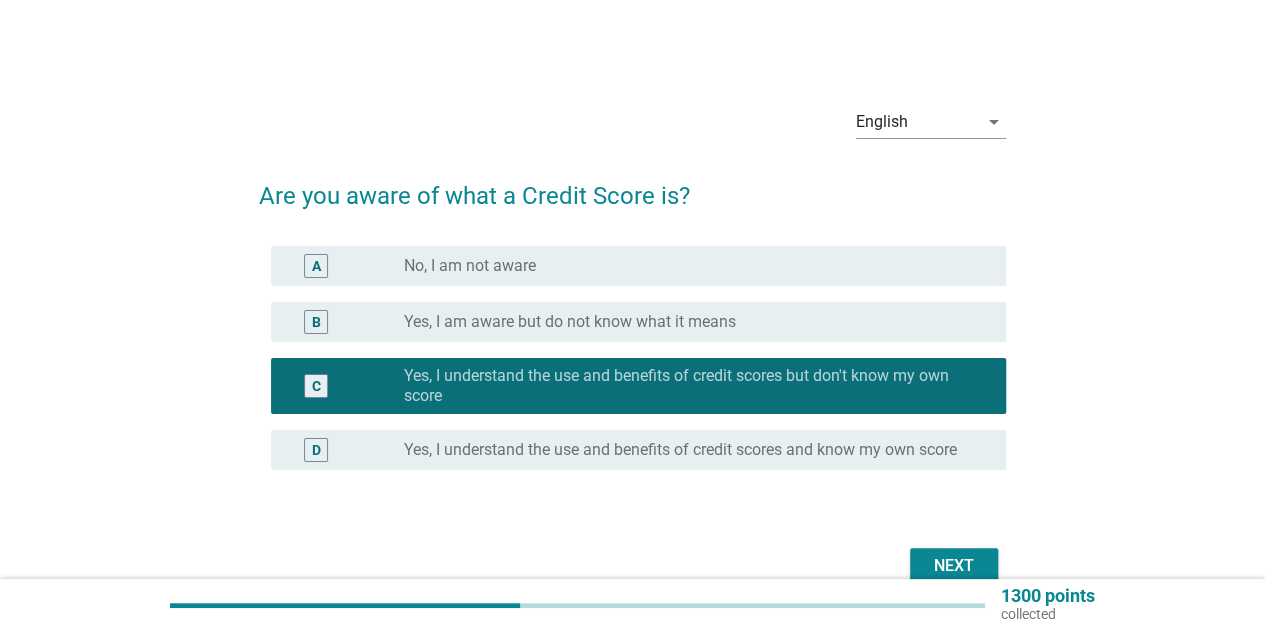 click on "Next" at bounding box center (954, 566) 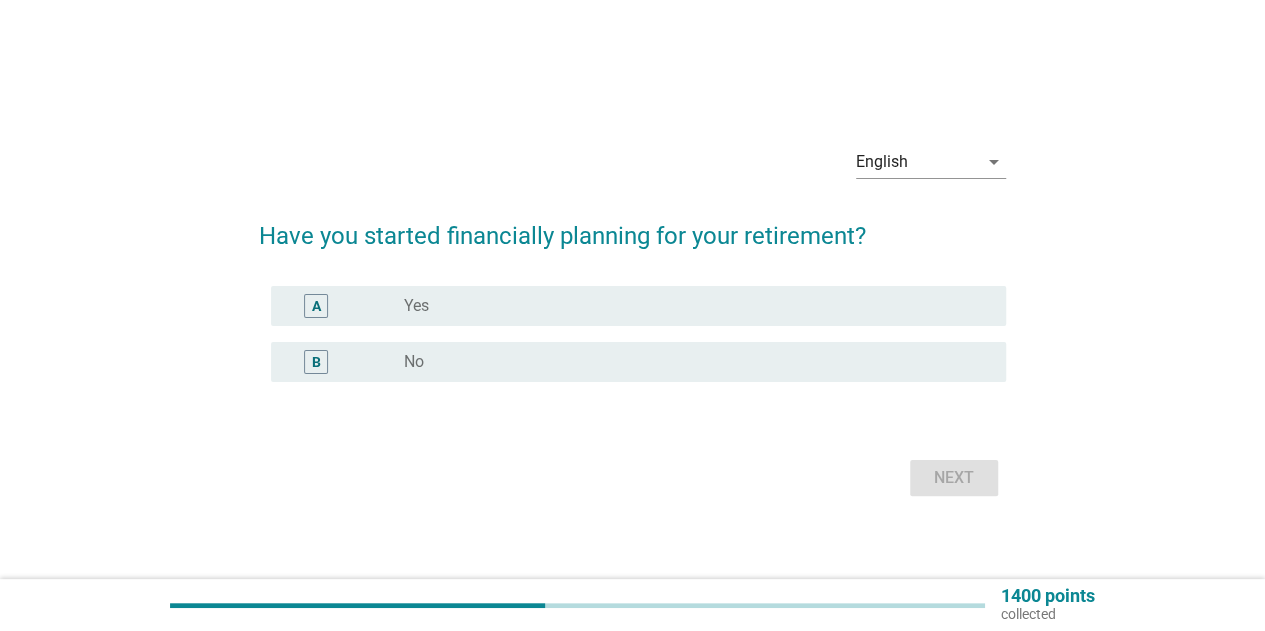 click on "A" at bounding box center (345, 306) 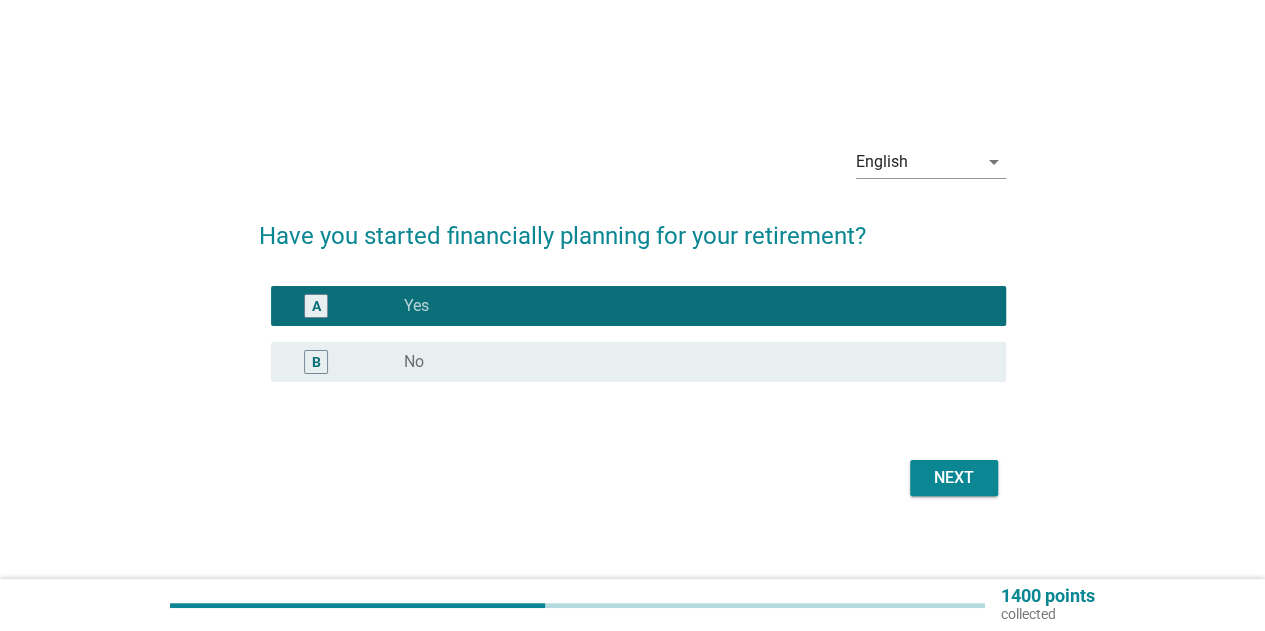 click on "Next" at bounding box center (954, 478) 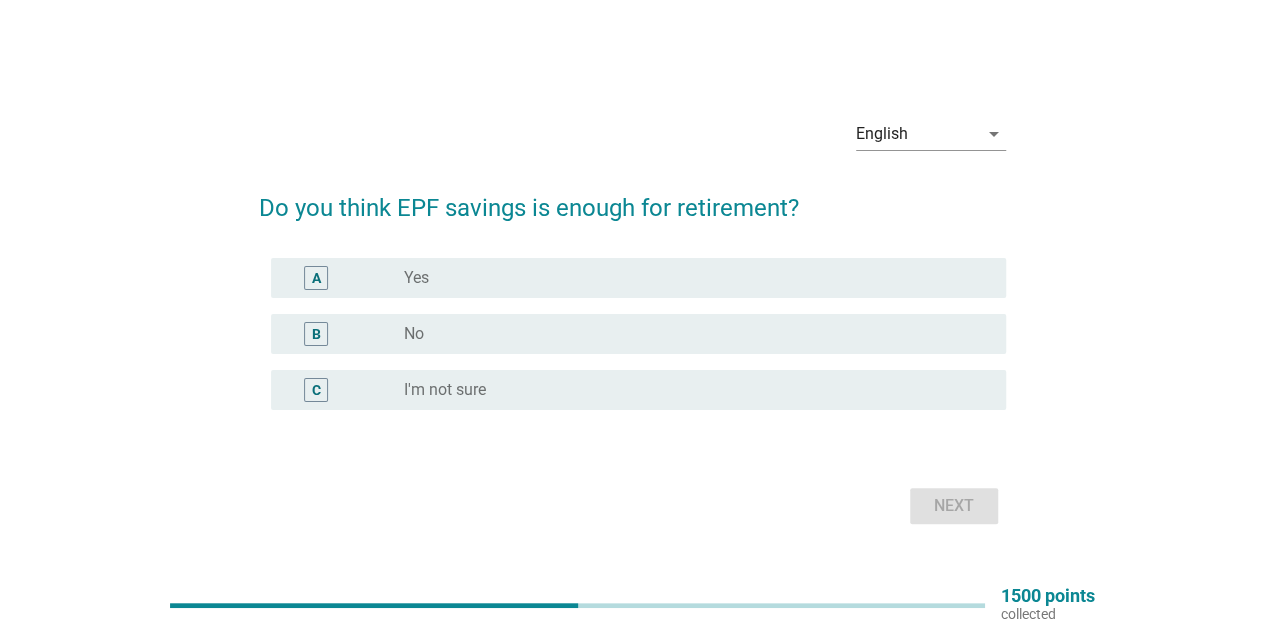 click on "radio_button_unchecked No" at bounding box center (697, 334) 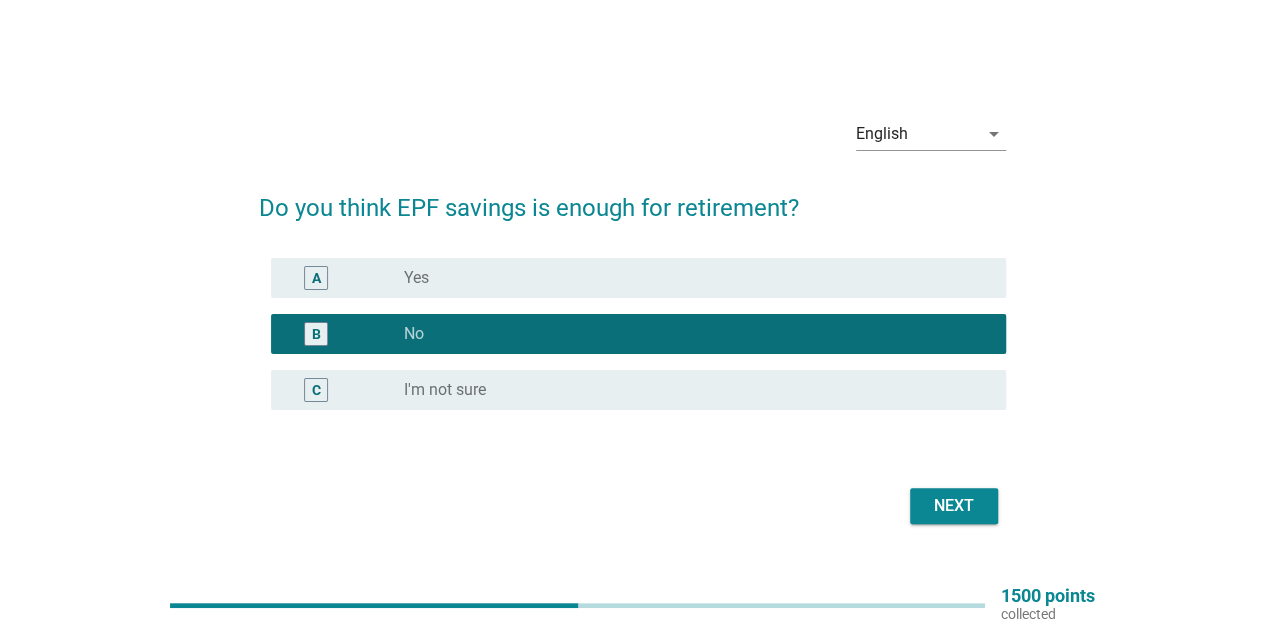 click on "Next" at bounding box center (954, 506) 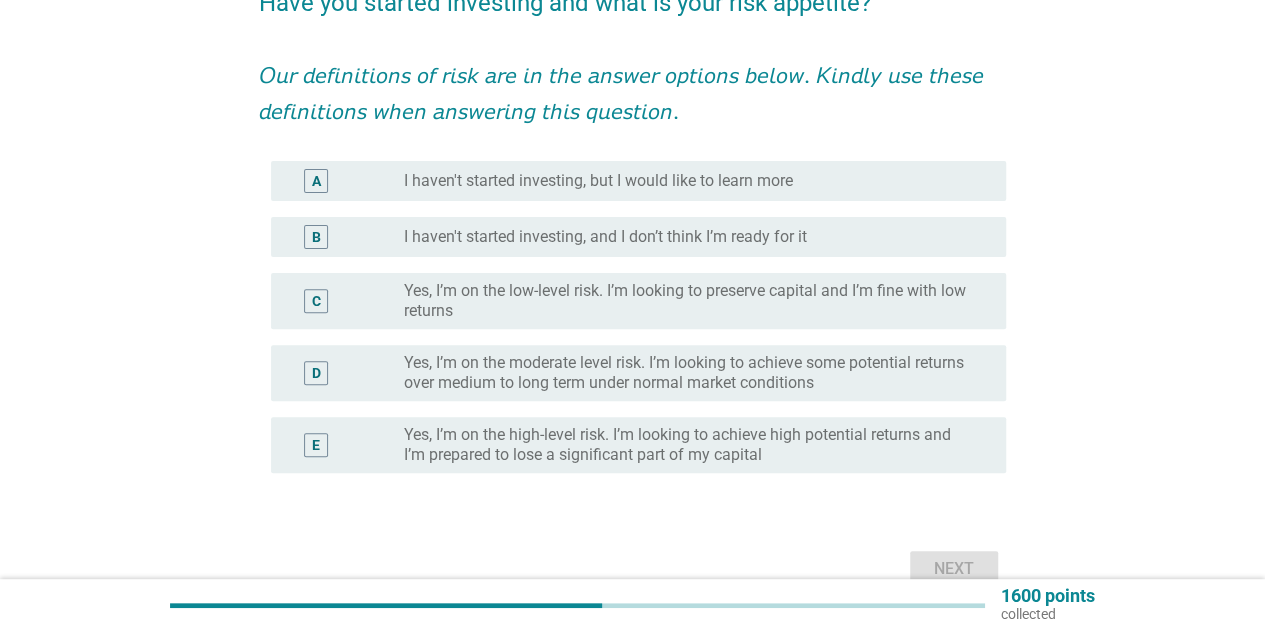 scroll, scrollTop: 200, scrollLeft: 0, axis: vertical 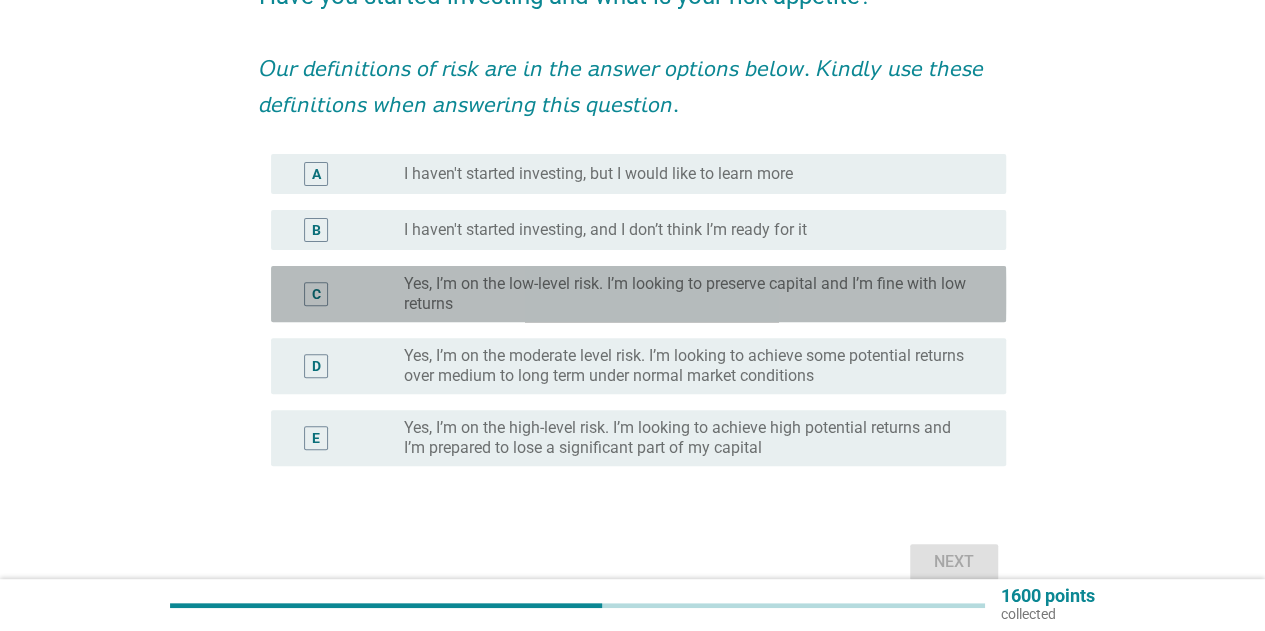 click on "Yes, I’m on the low-level risk. I’m looking to preserve capital and I’m fine with low returns" at bounding box center (689, 294) 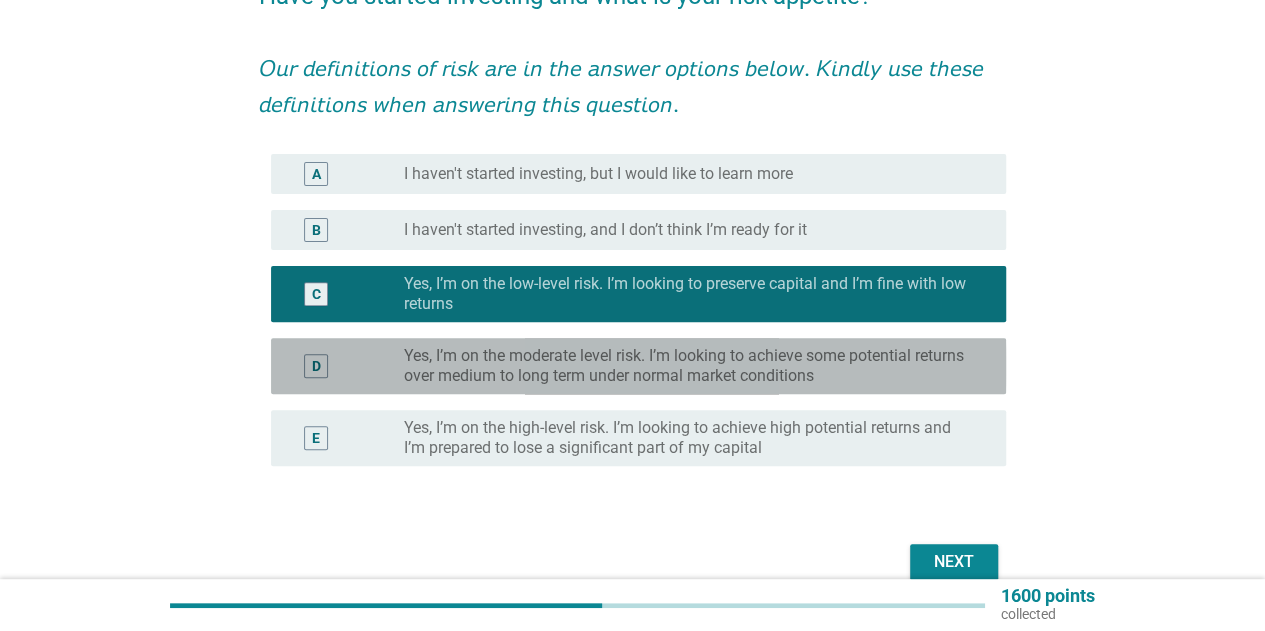 click on "Yes, I’m on the moderate level risk. I’m looking to achieve some potential returns over medium to long term under normal market conditions" at bounding box center (689, 366) 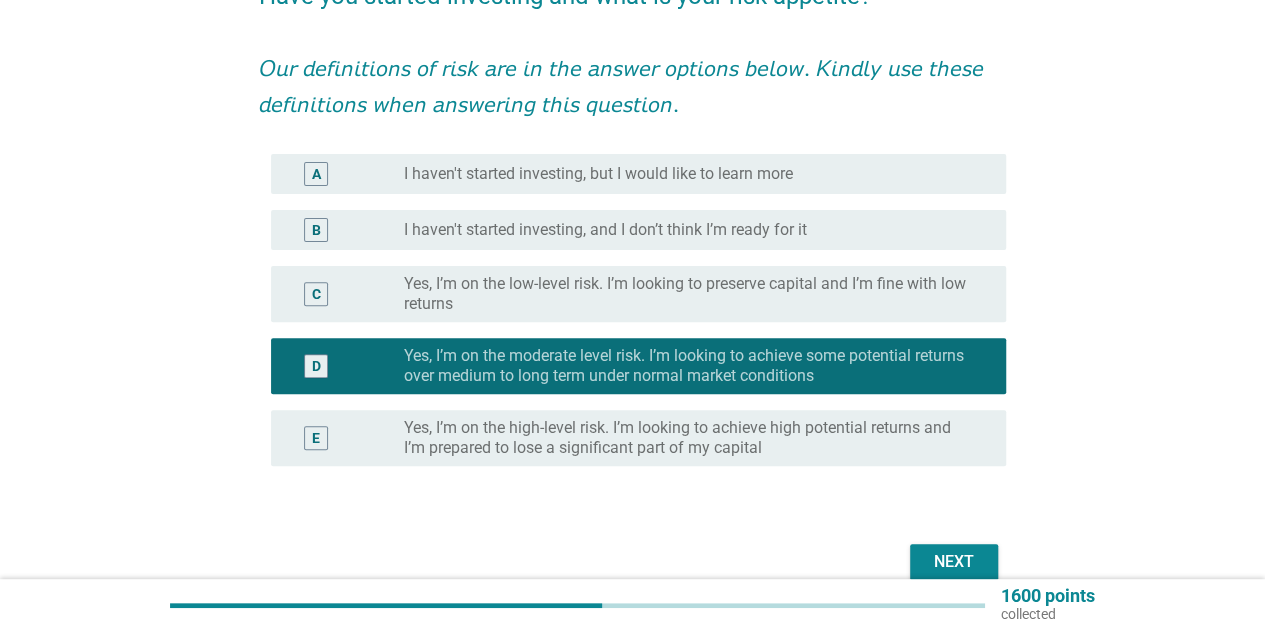 click on "Next" at bounding box center [954, 562] 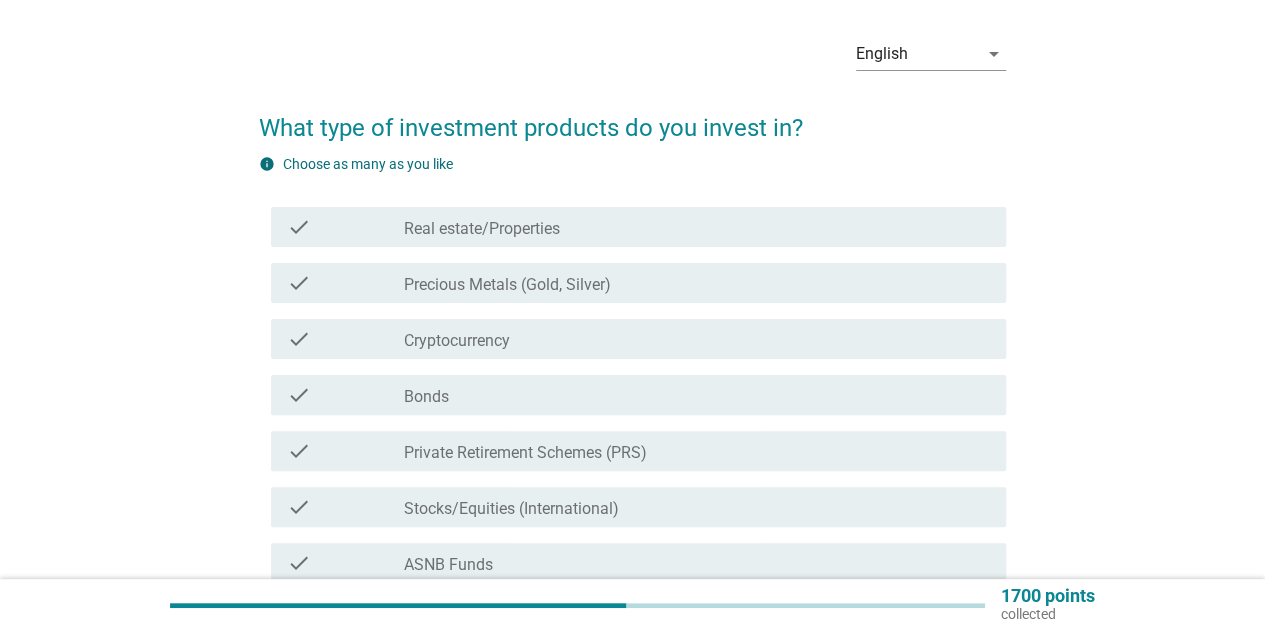 scroll, scrollTop: 100, scrollLeft: 0, axis: vertical 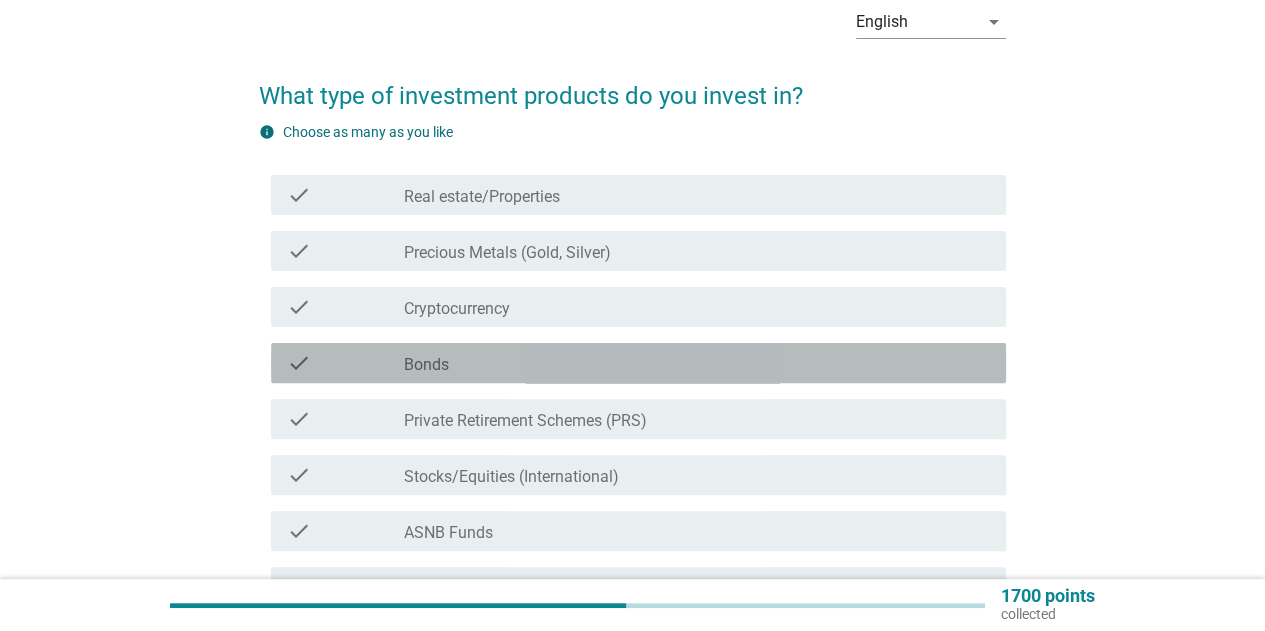 click on "check_box_outline_blank Bonds" at bounding box center [697, 363] 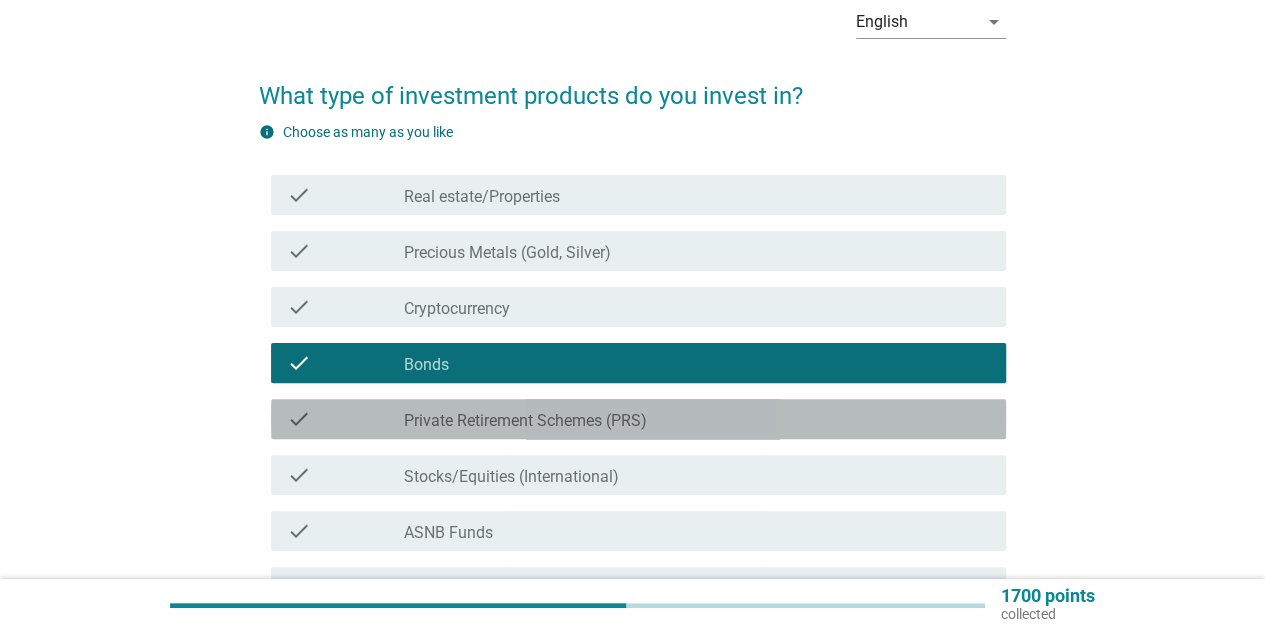 click on "Private Retirement Schemes (PRS)" at bounding box center [525, 421] 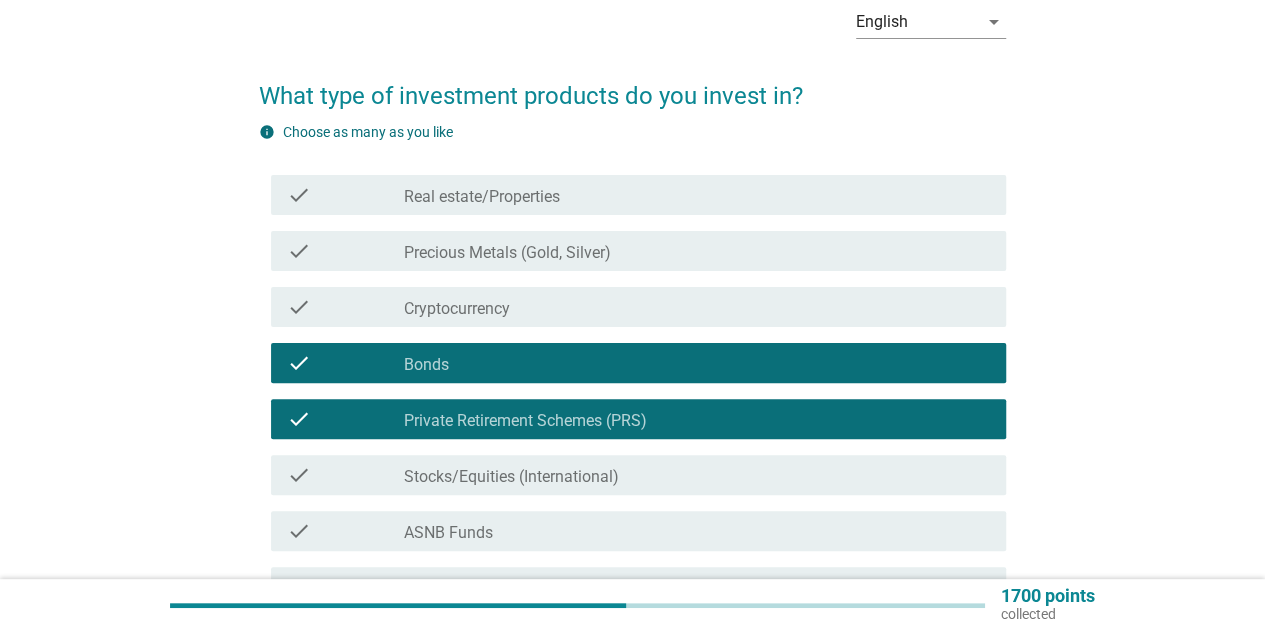 click on "check_box_outline_blank Stocks/Equities (International)" at bounding box center [697, 475] 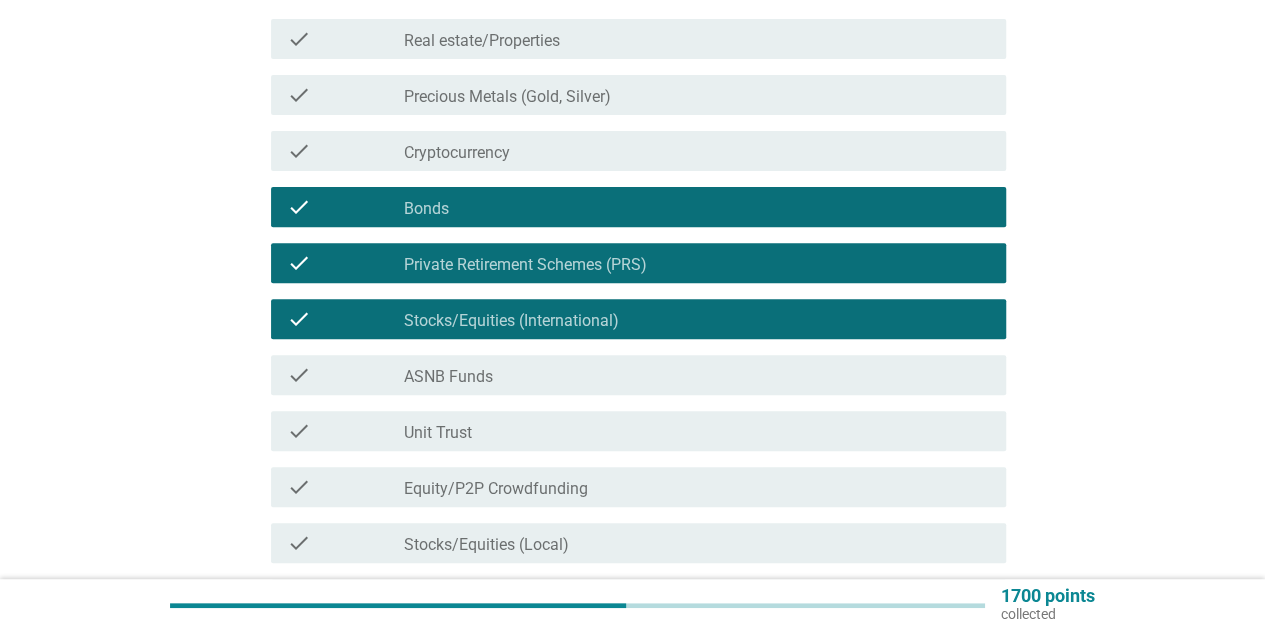 scroll, scrollTop: 300, scrollLeft: 0, axis: vertical 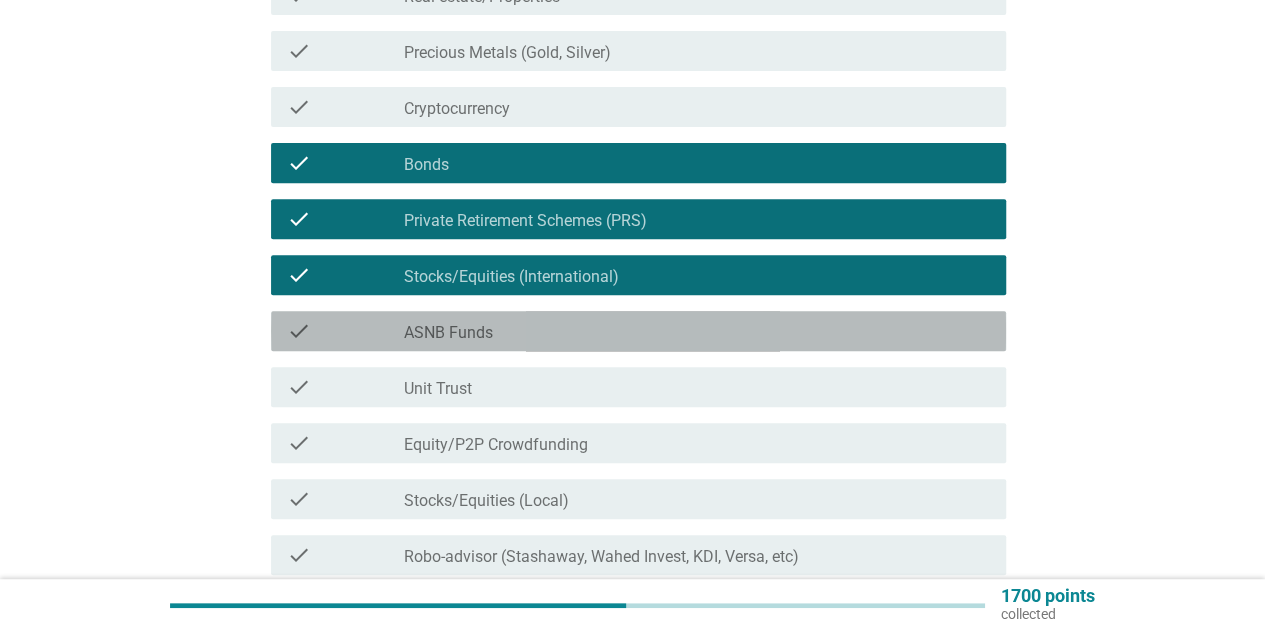 click on "check_box_outline_blank ASNB Funds" at bounding box center (697, 331) 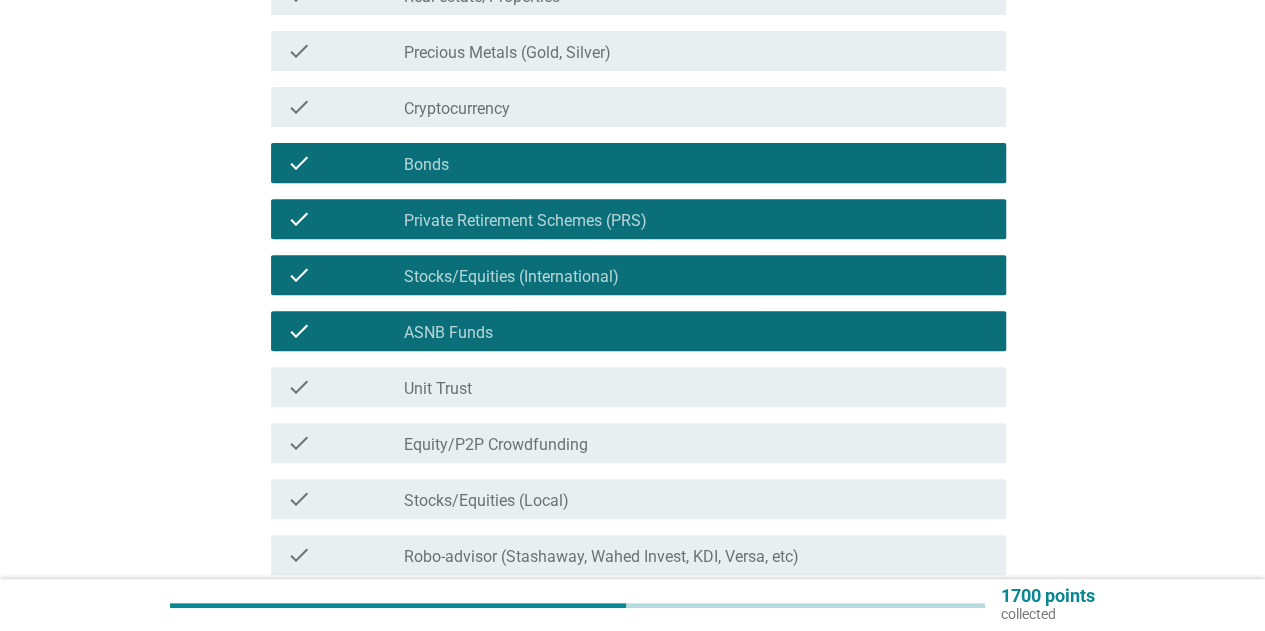 click on "check_box_outline_blank Unit Trust" at bounding box center [697, 387] 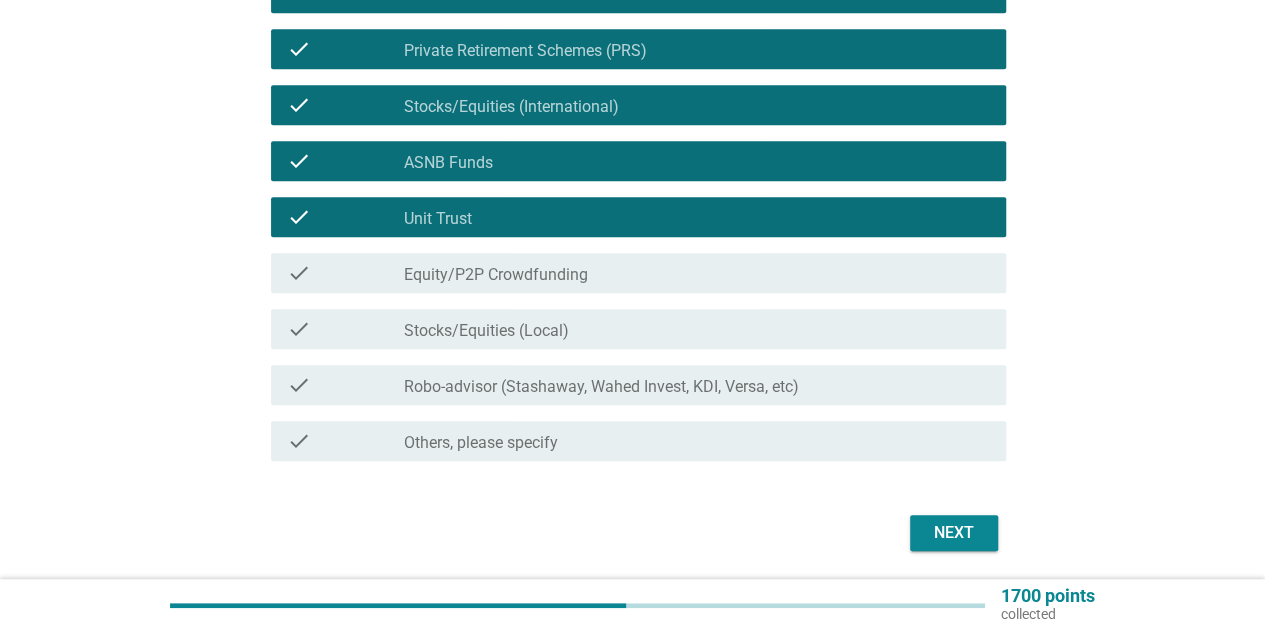scroll, scrollTop: 500, scrollLeft: 0, axis: vertical 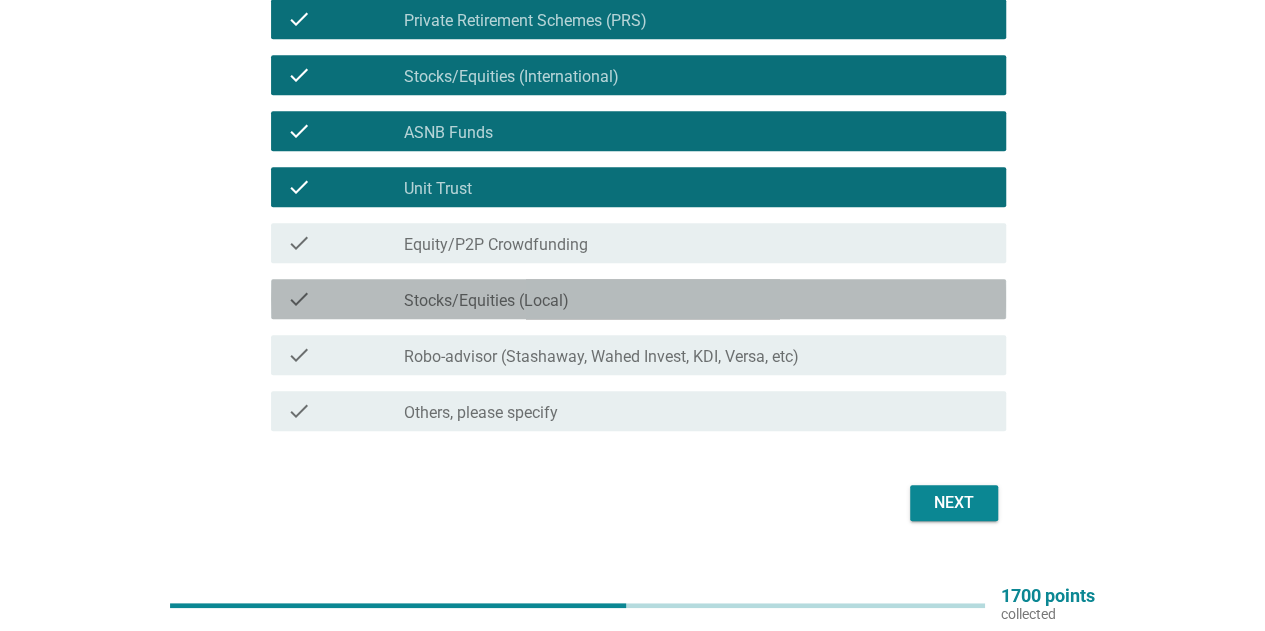click on "check     check_box_outline_blank Stocks/Equities (Local)" at bounding box center [638, 299] 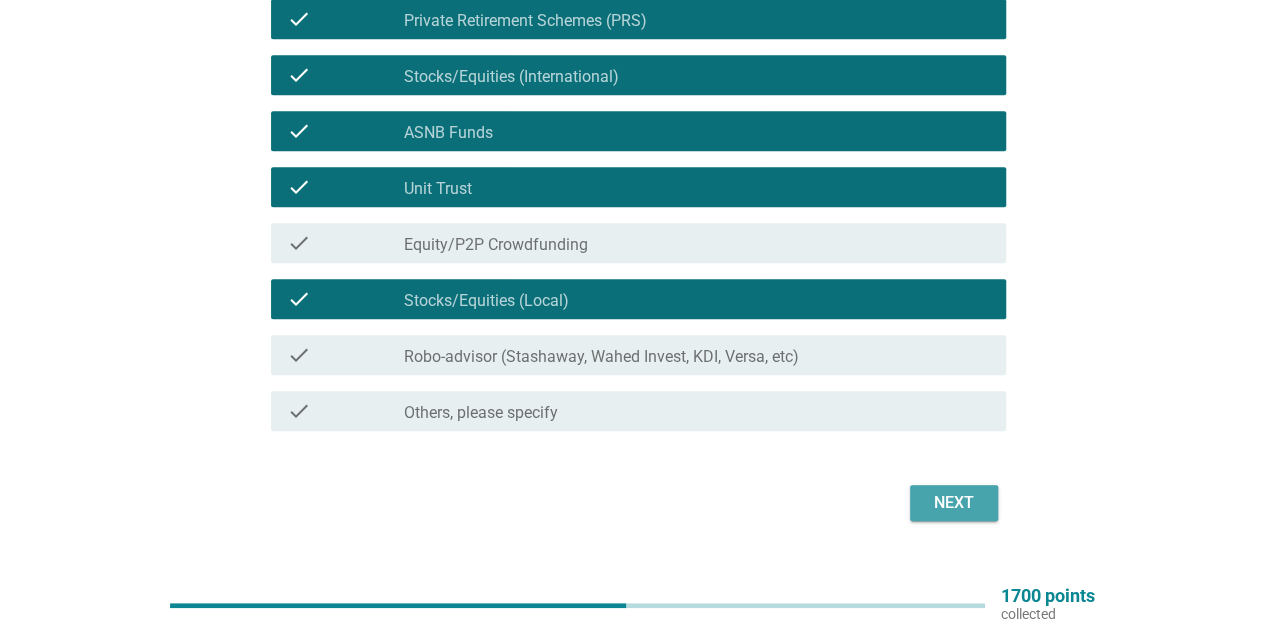 click on "Next" at bounding box center (954, 503) 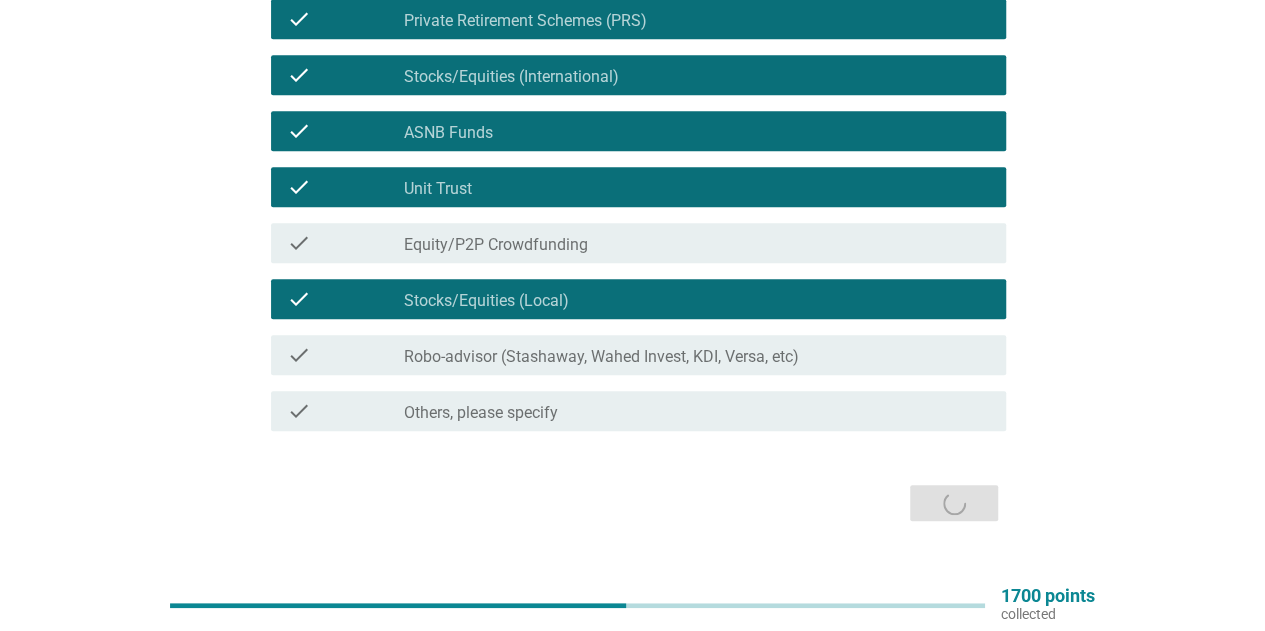 scroll, scrollTop: 0, scrollLeft: 0, axis: both 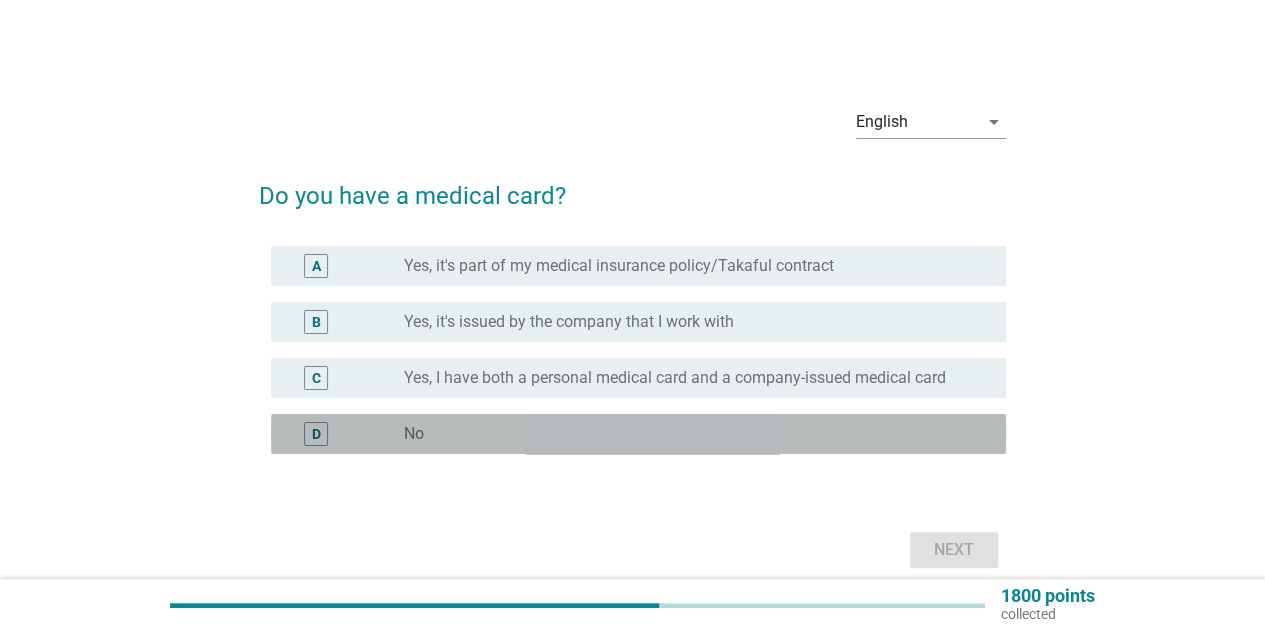 drag, startPoint x: 528, startPoint y: 419, endPoint x: 587, endPoint y: 446, distance: 64.884514 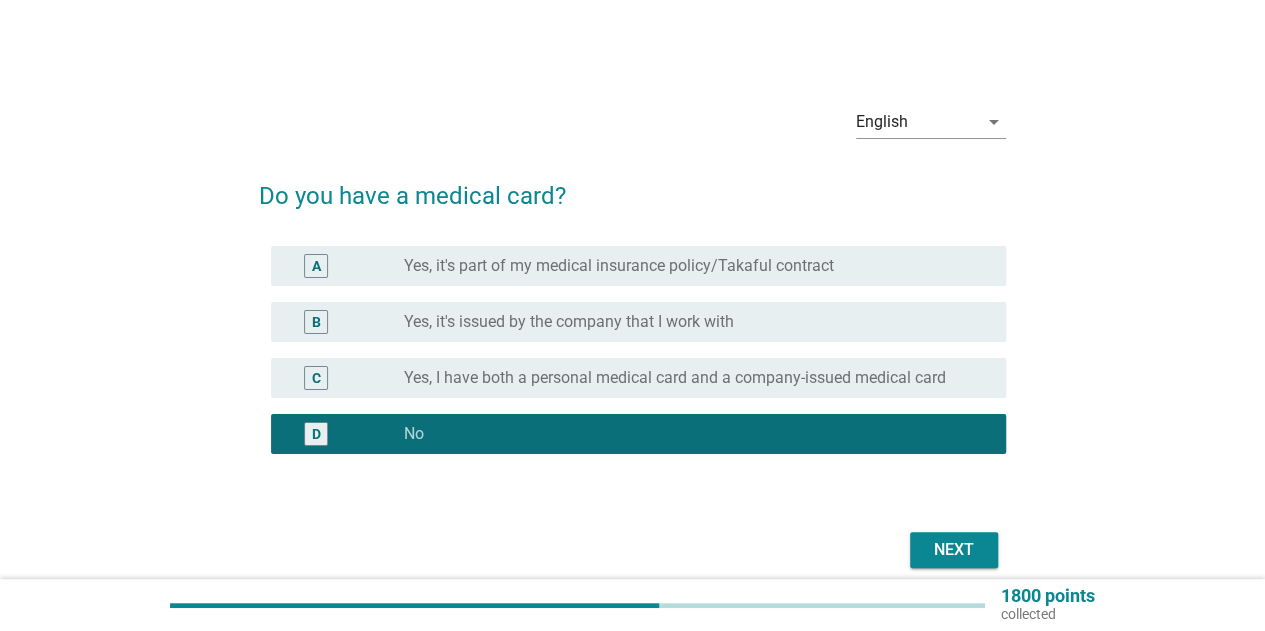 click on "Next" at bounding box center (954, 550) 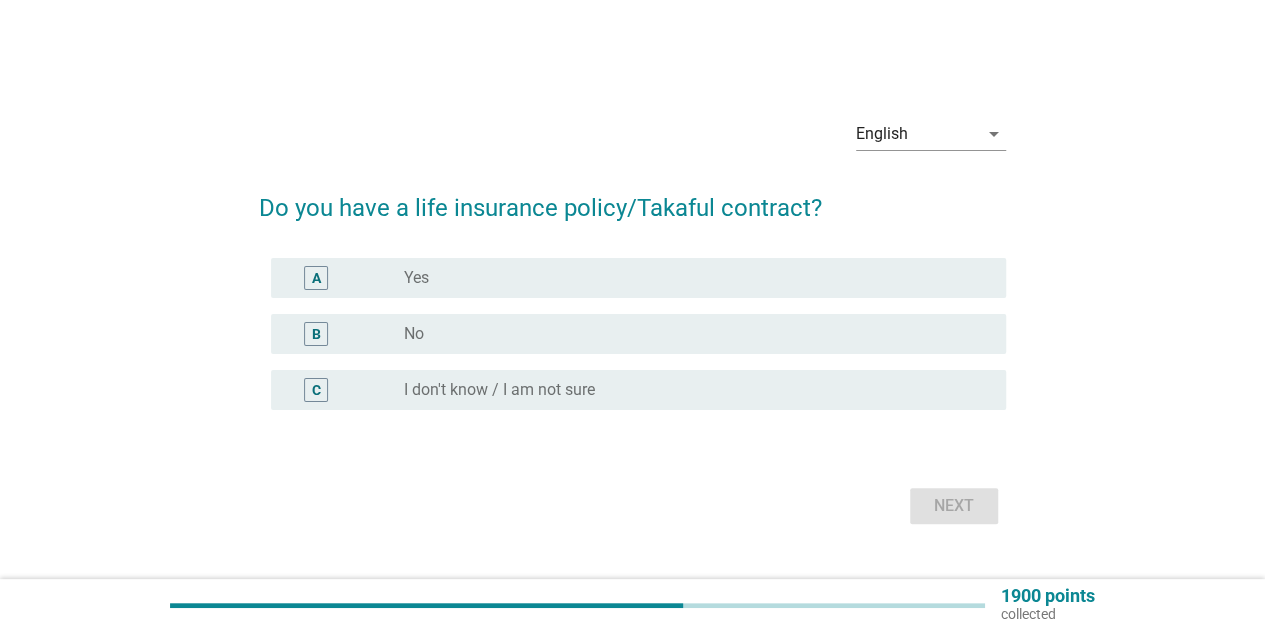 click on "radio_button_unchecked Yes" at bounding box center (689, 278) 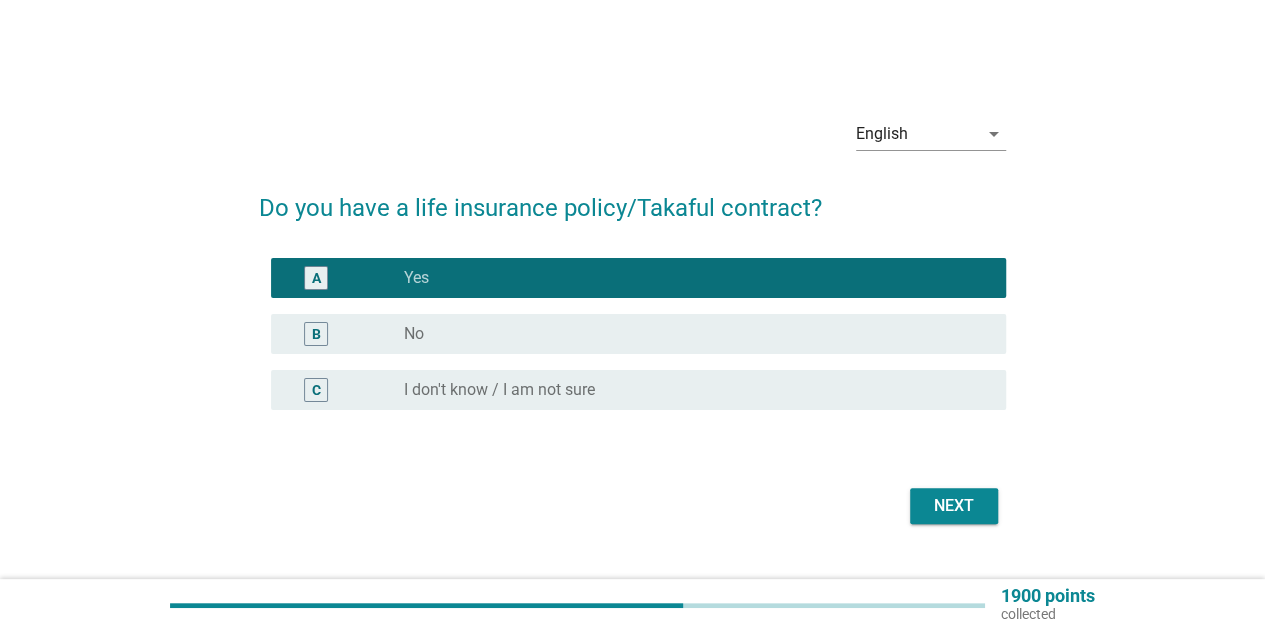click on "Next" at bounding box center (954, 506) 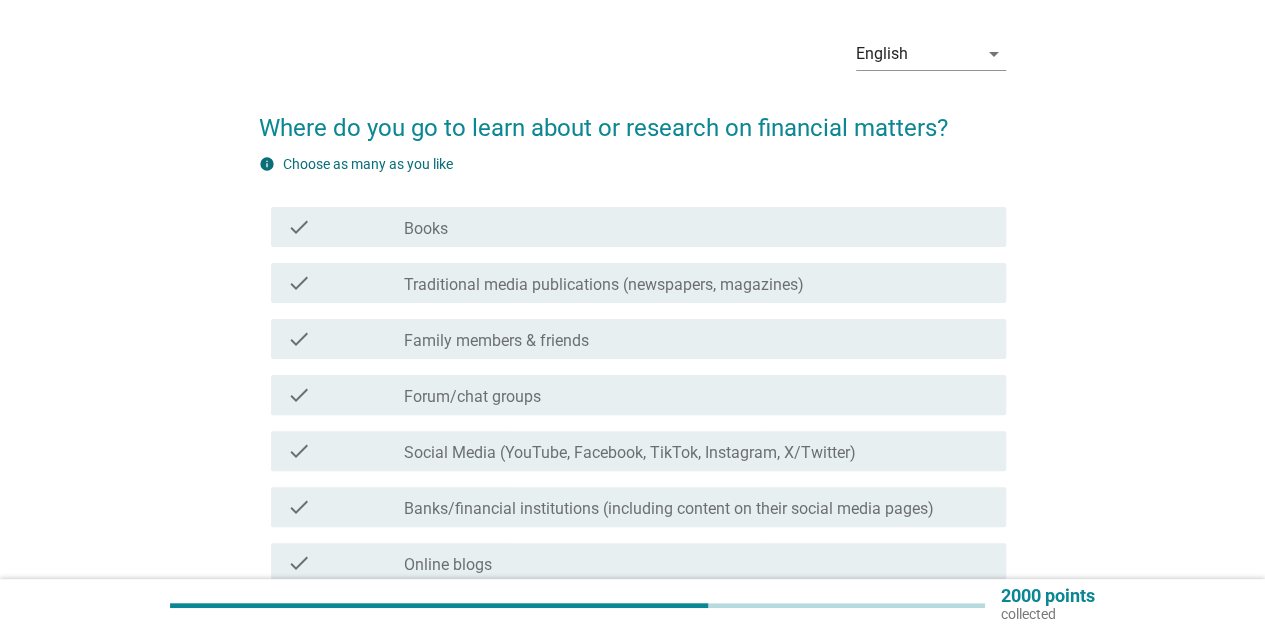 scroll, scrollTop: 100, scrollLeft: 0, axis: vertical 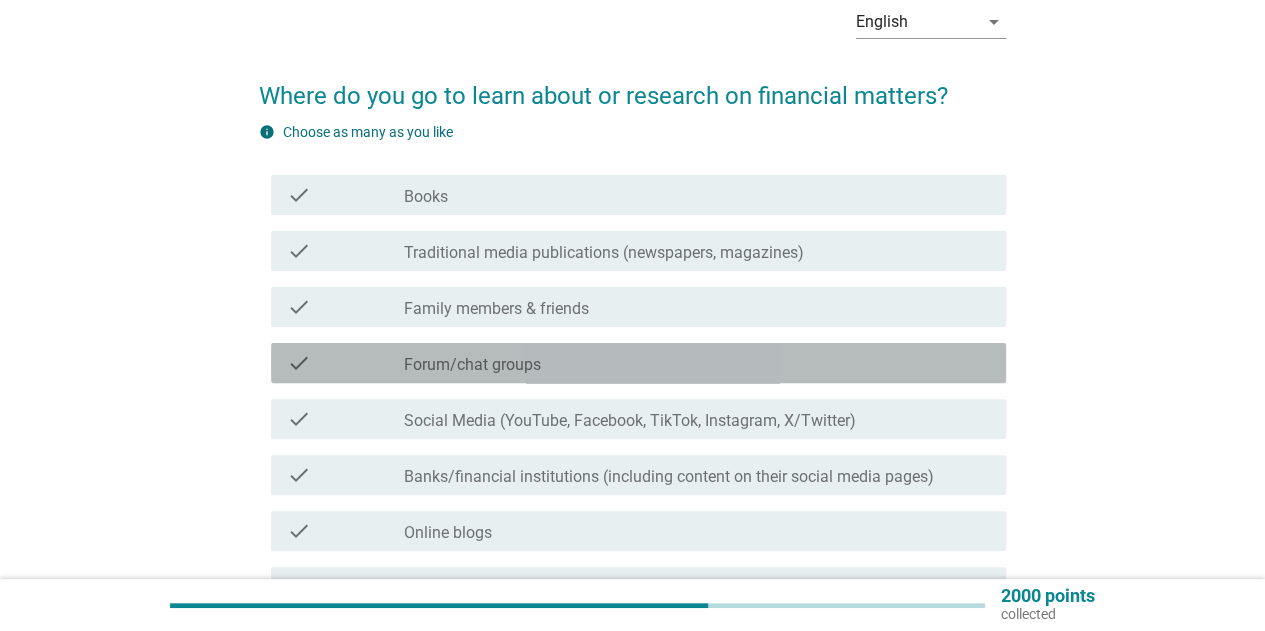 click on "check_box_outline_blank Forum/chat groups" at bounding box center [697, 363] 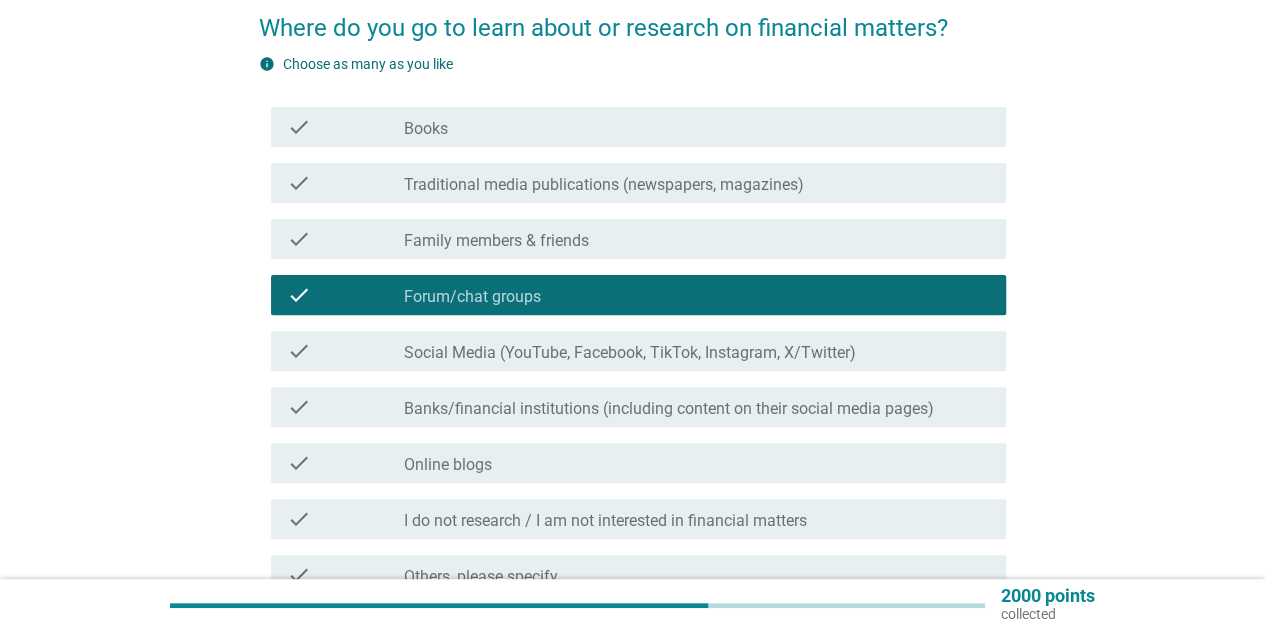 scroll, scrollTop: 200, scrollLeft: 0, axis: vertical 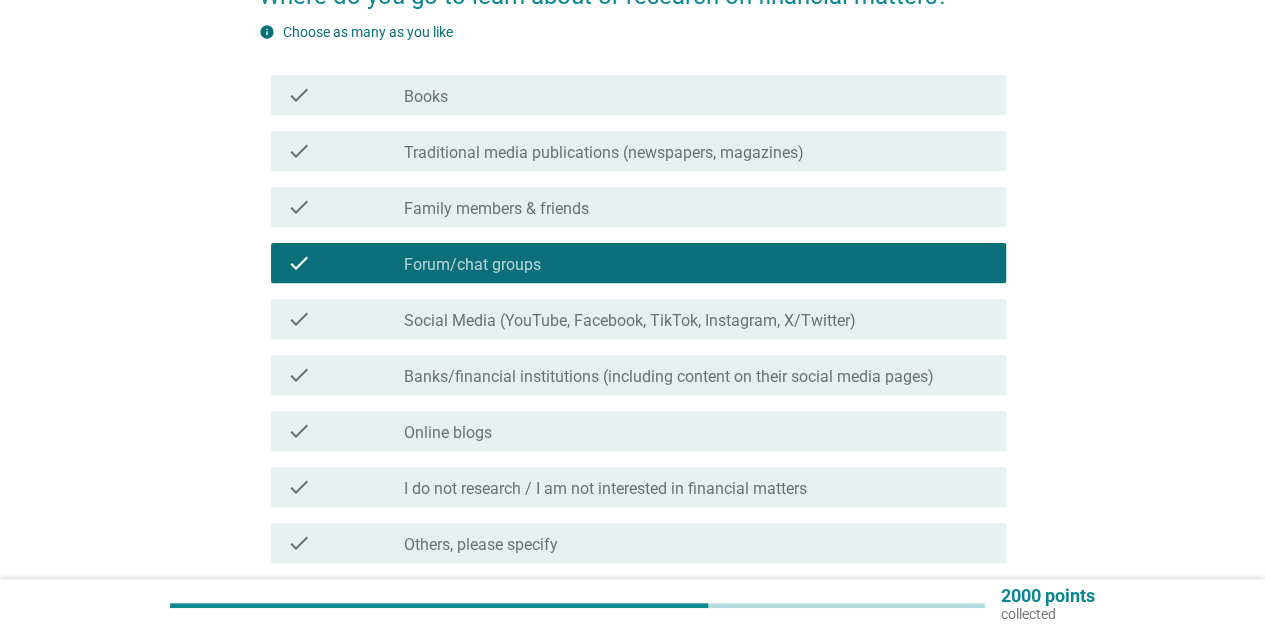 click on "Banks/financial institutions (including content on their social media pages)" at bounding box center [669, 377] 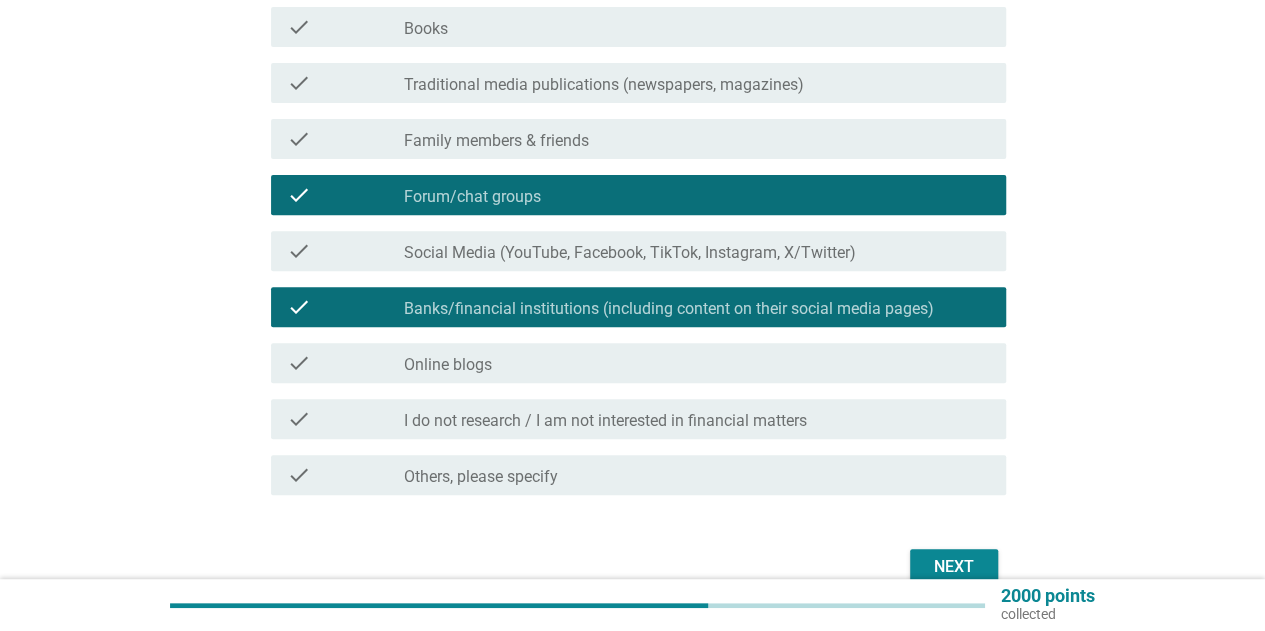 scroll, scrollTop: 300, scrollLeft: 0, axis: vertical 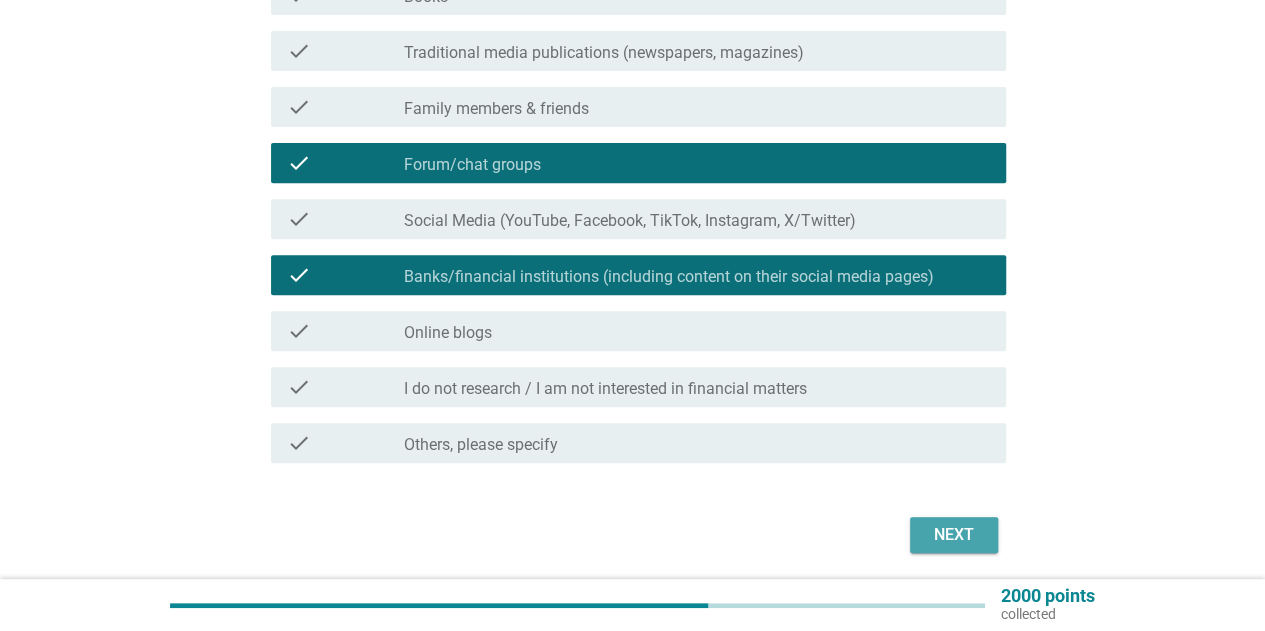 click on "Next" at bounding box center [954, 535] 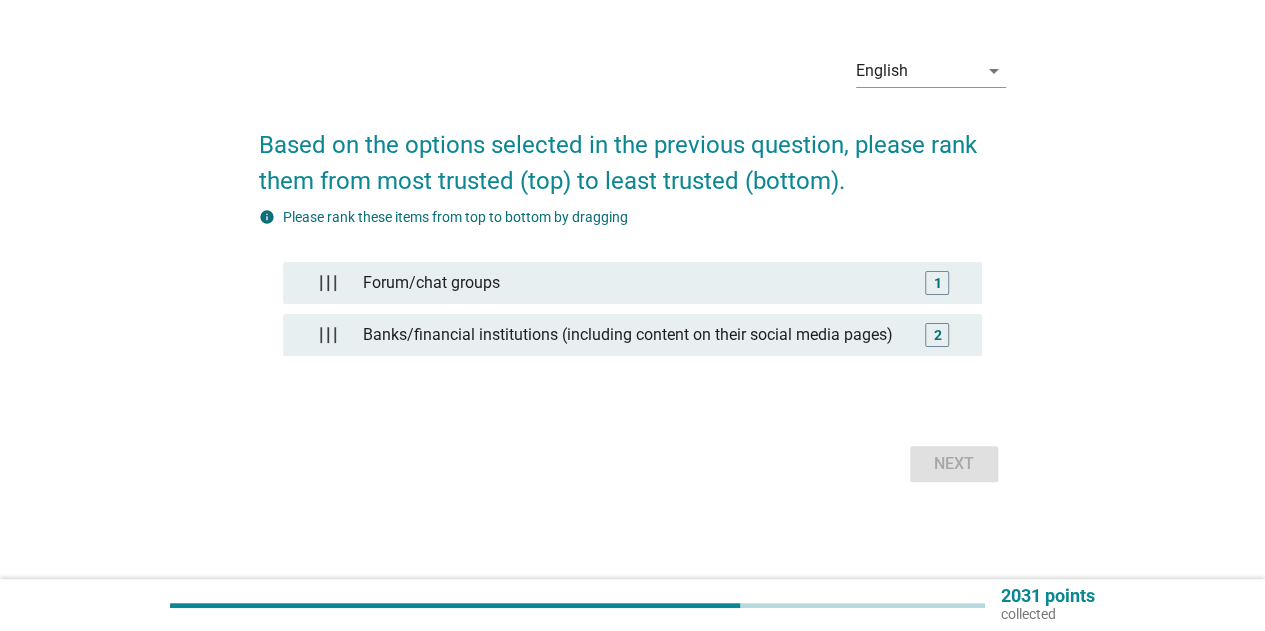 scroll, scrollTop: 0, scrollLeft: 0, axis: both 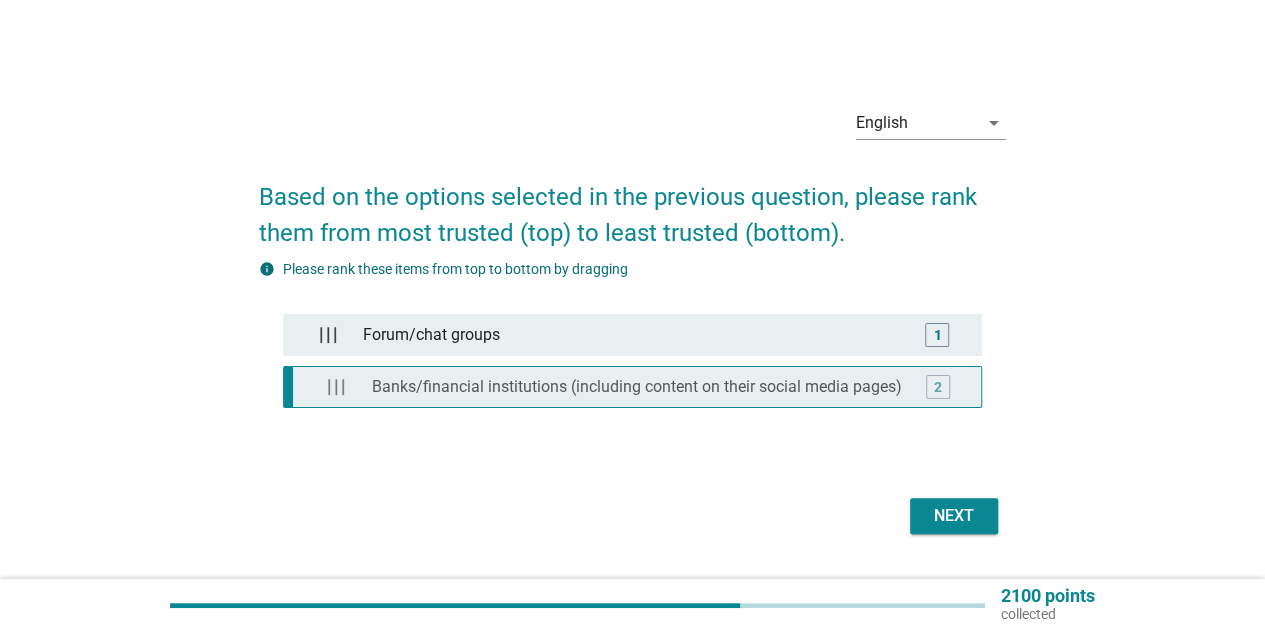 type 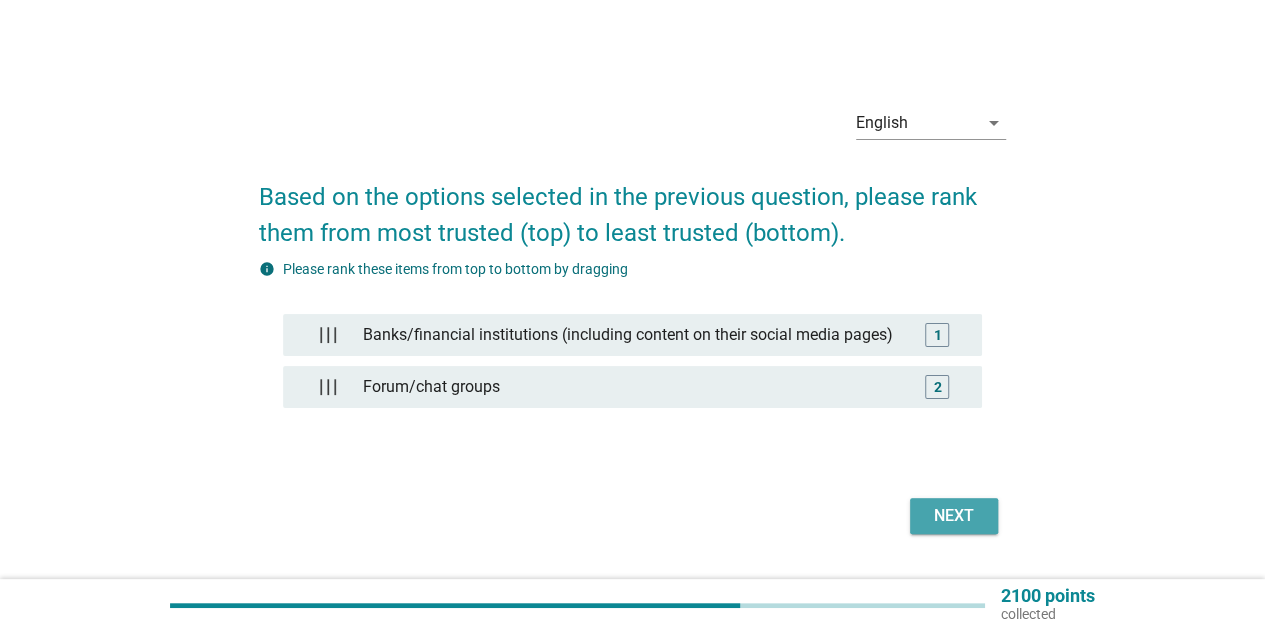 click on "Next" at bounding box center (954, 516) 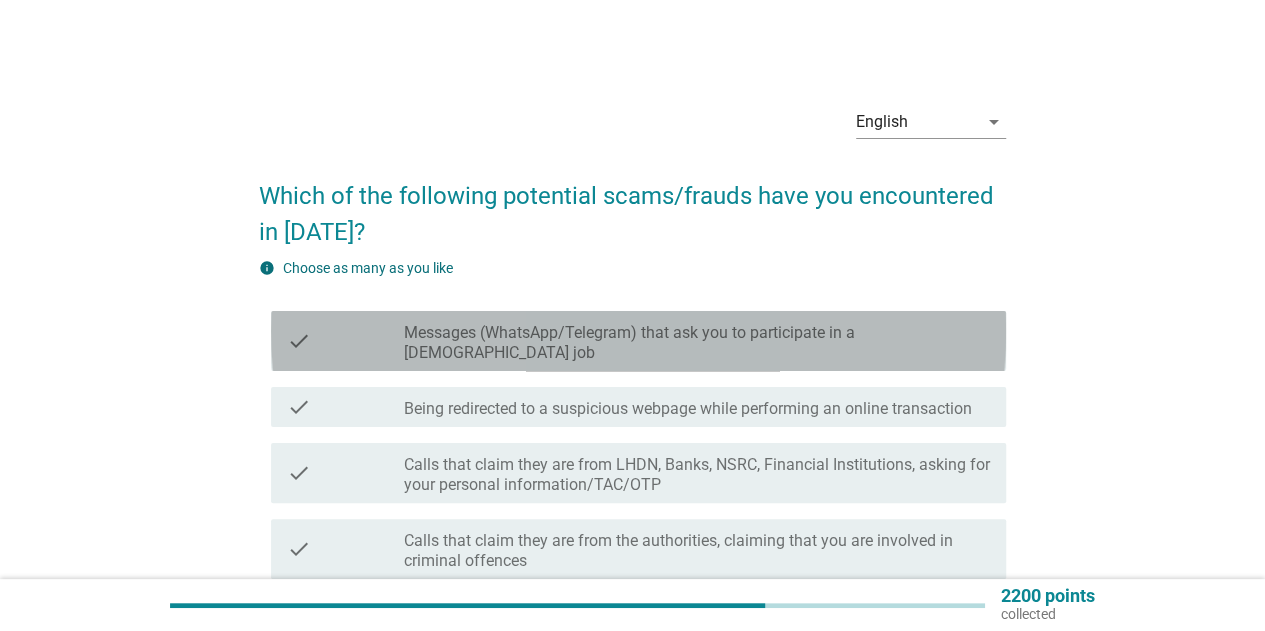 click on "Messages (WhatsApp/Telegram) that ask you to participate in a [DEMOGRAPHIC_DATA] job" at bounding box center (697, 343) 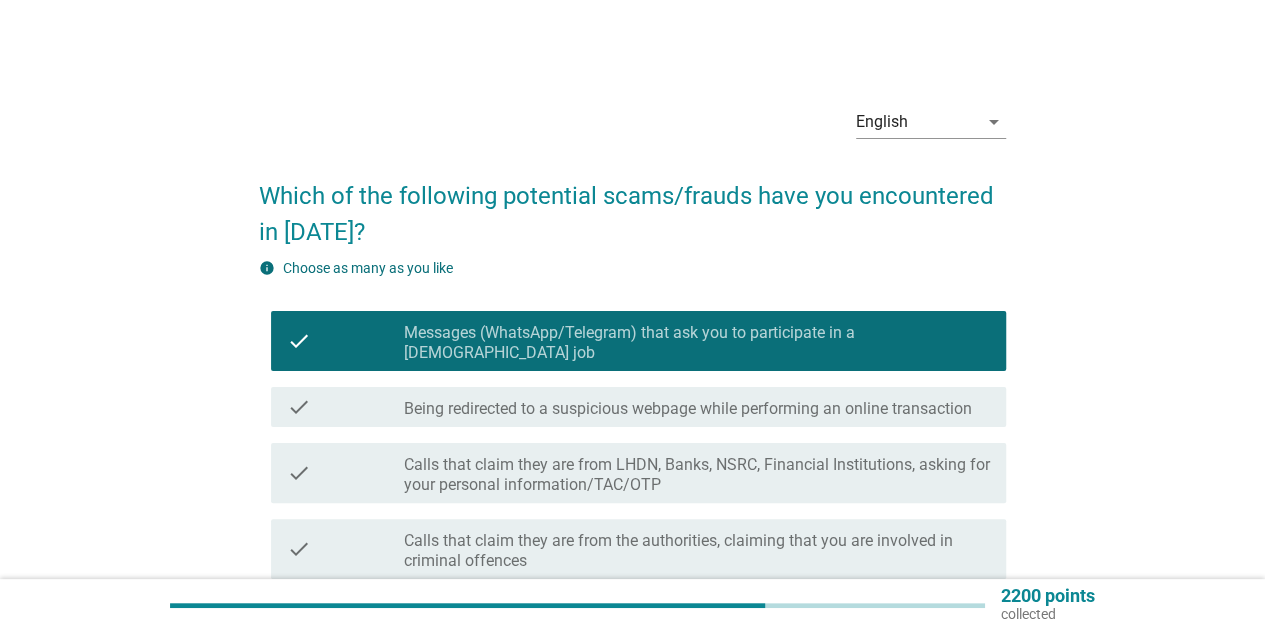 click on "Being redirected to a suspicious webpage while performing an online transaction" at bounding box center [688, 409] 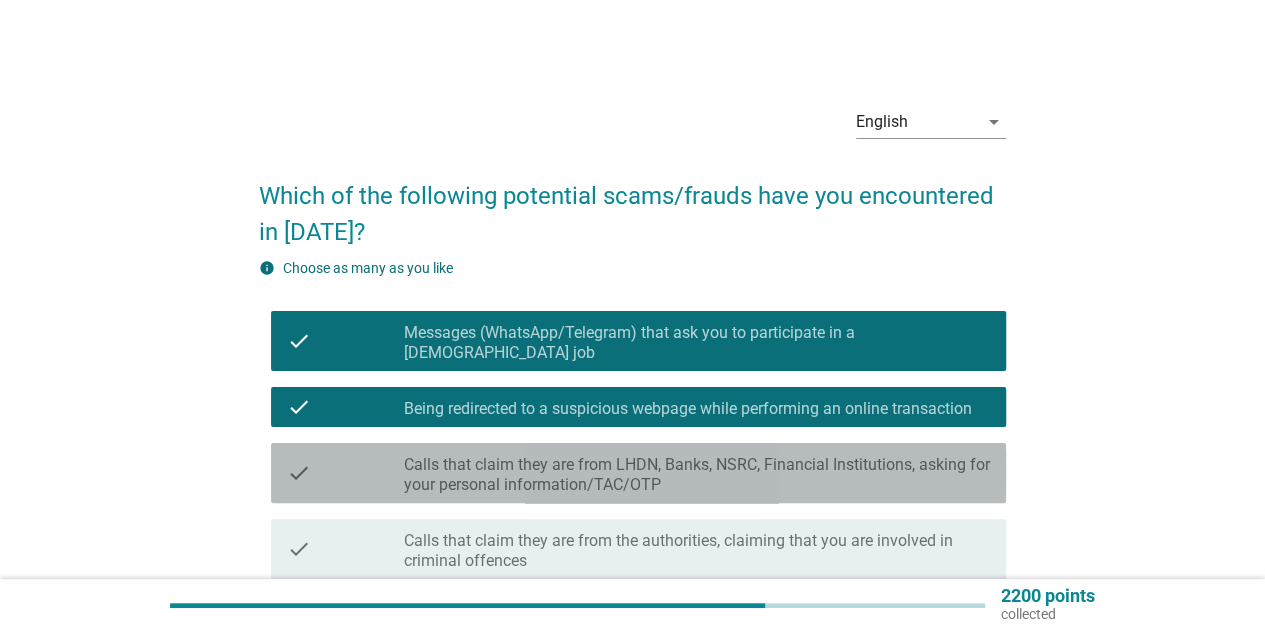 click on "Calls that claim they are from LHDN, Banks, NSRC, Financial Institutions, asking for your personal information/TAC/OTP" at bounding box center (697, 475) 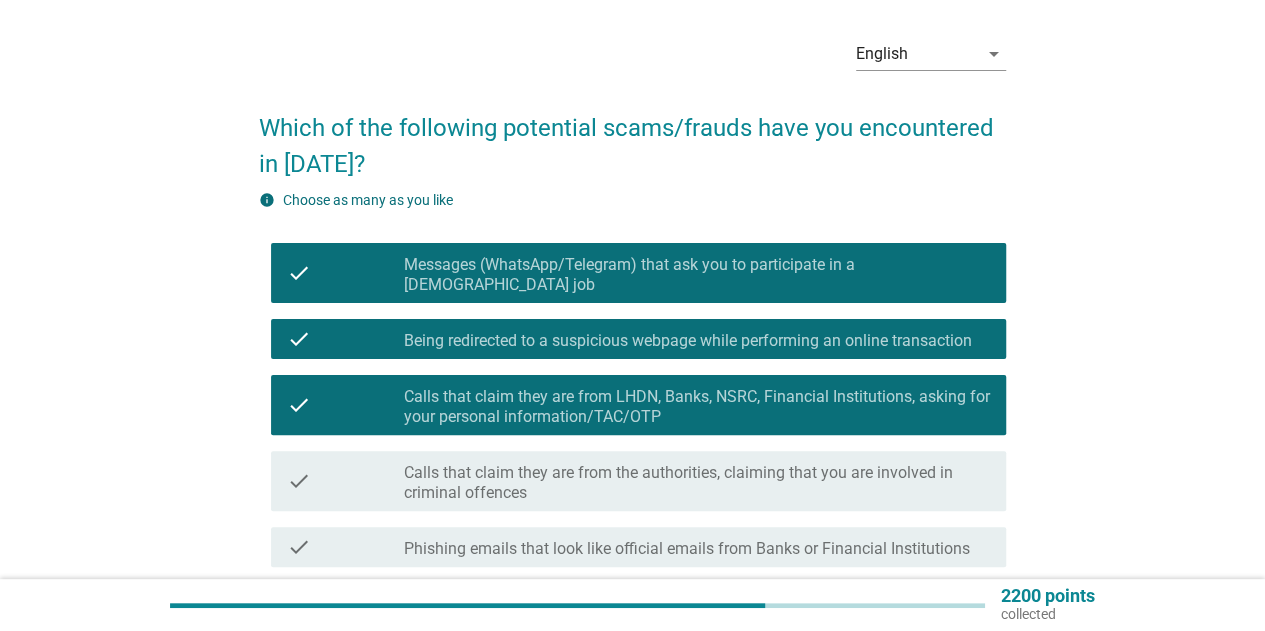 scroll, scrollTop: 100, scrollLeft: 0, axis: vertical 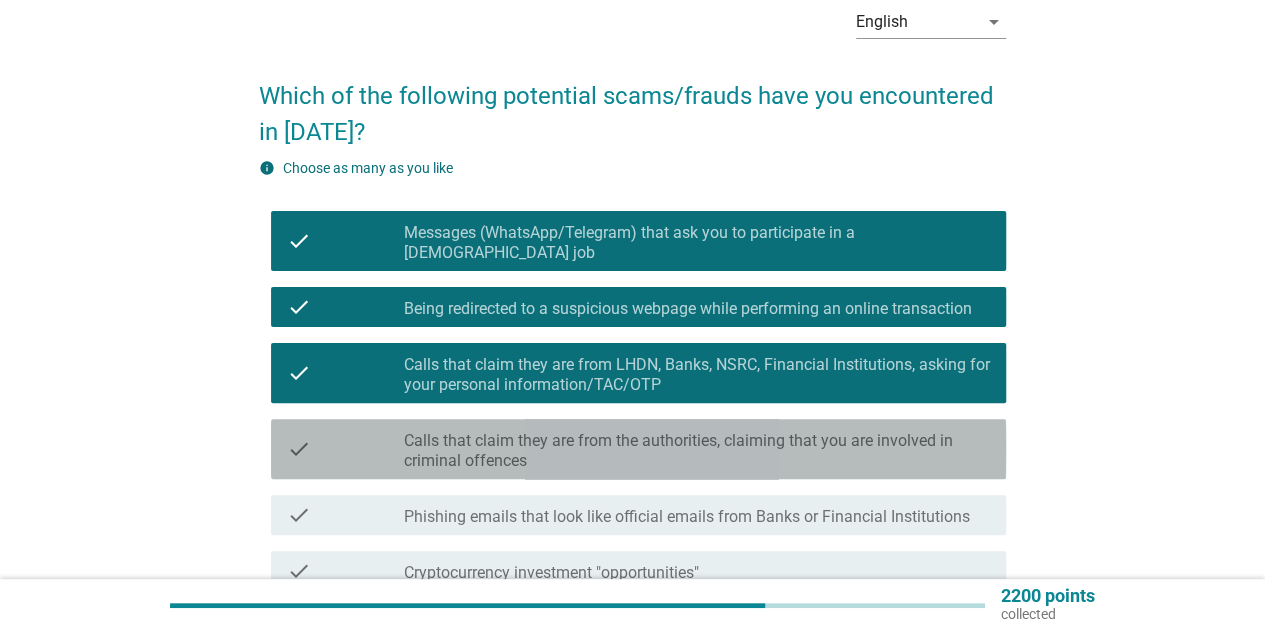 click on "Calls that claim they are from the authorities, claiming that you are involved in criminal offences" at bounding box center (697, 451) 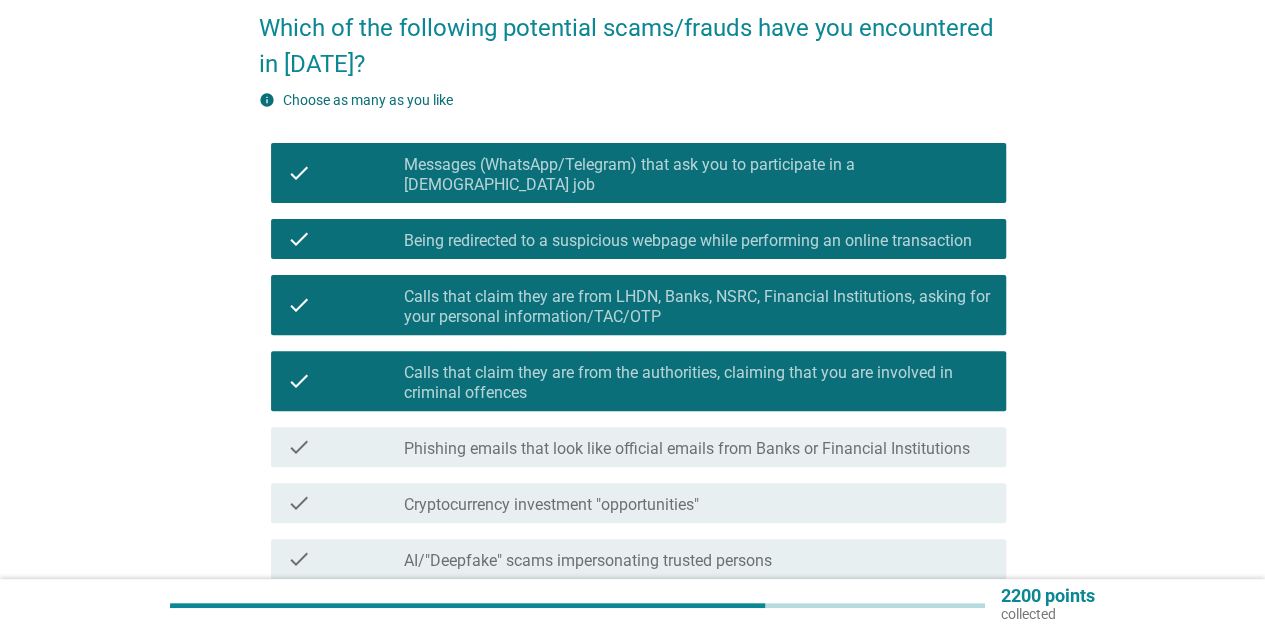 scroll, scrollTop: 200, scrollLeft: 0, axis: vertical 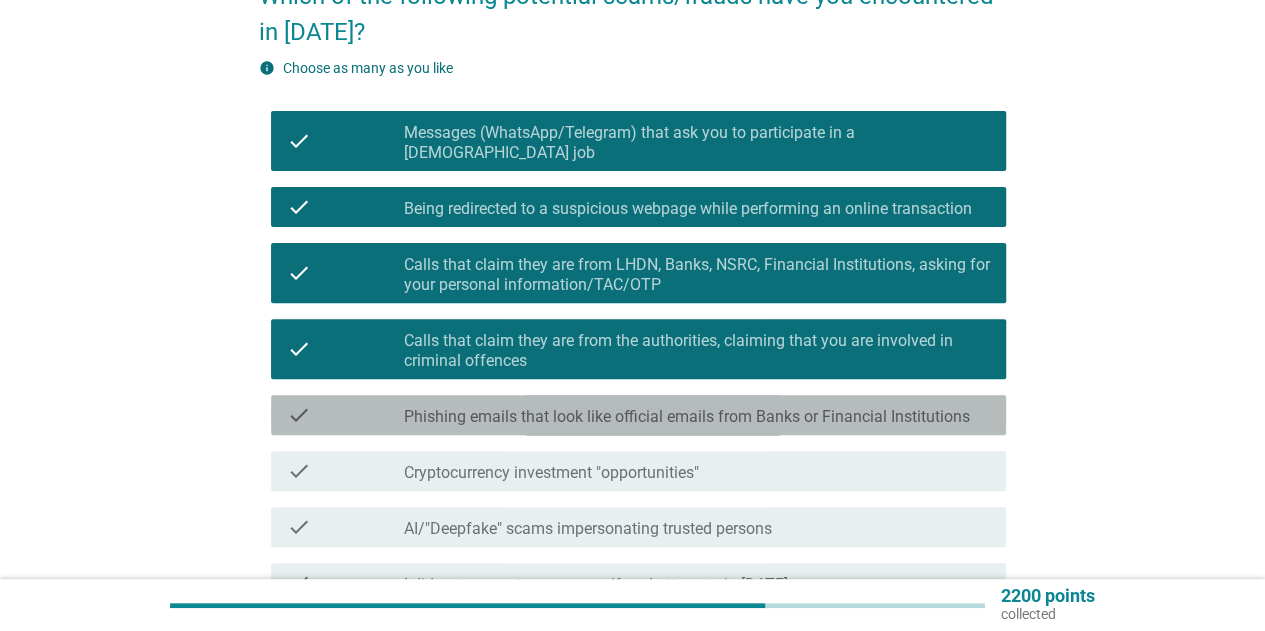 click on "Phishing emails that look like official emails from Banks or Financial Institutions" at bounding box center (687, 417) 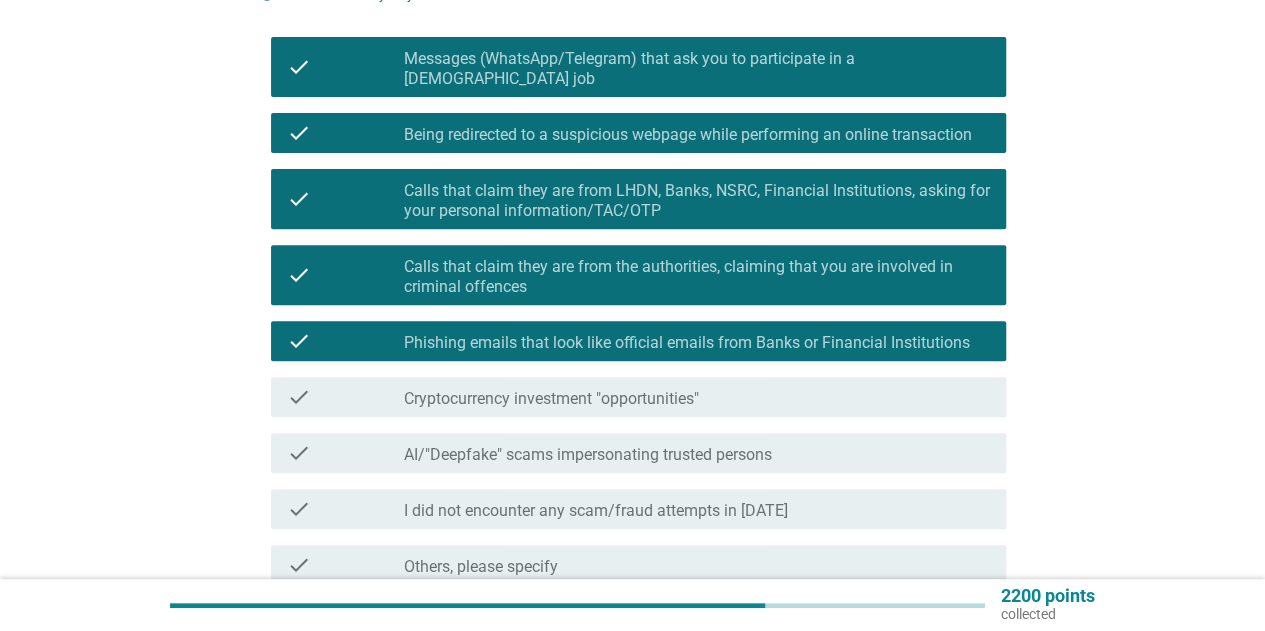 scroll, scrollTop: 400, scrollLeft: 0, axis: vertical 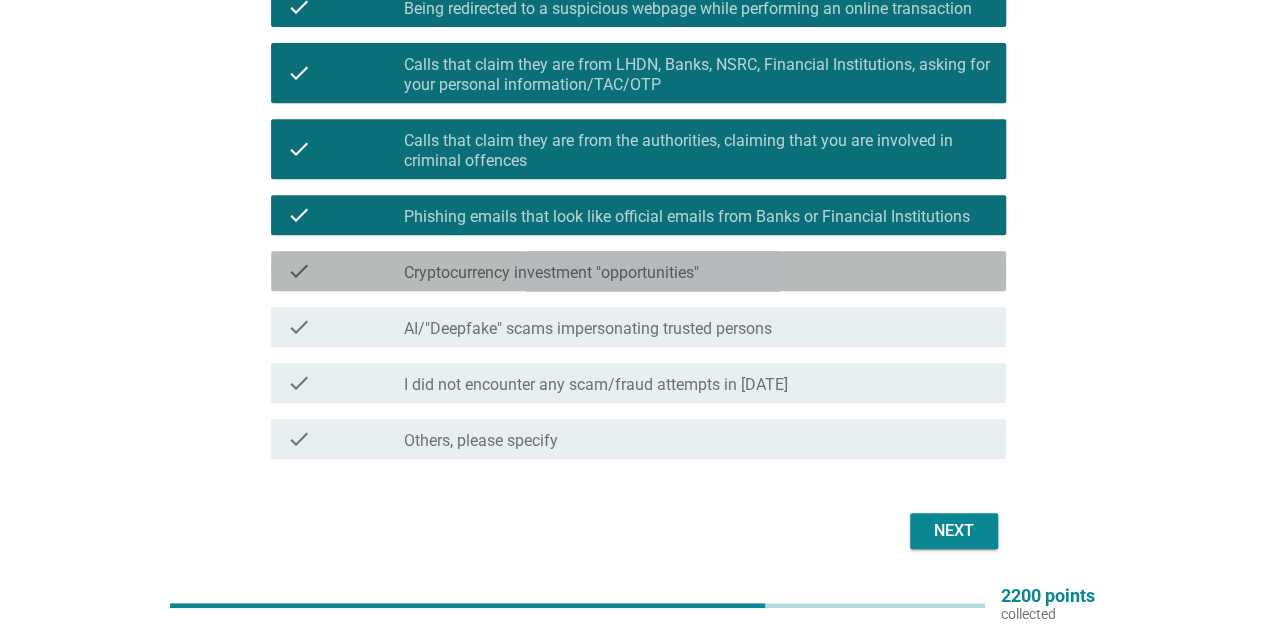 click on "check     check_box_outline_blank Cryptocurrency investment "opportunities"" at bounding box center (638, 271) 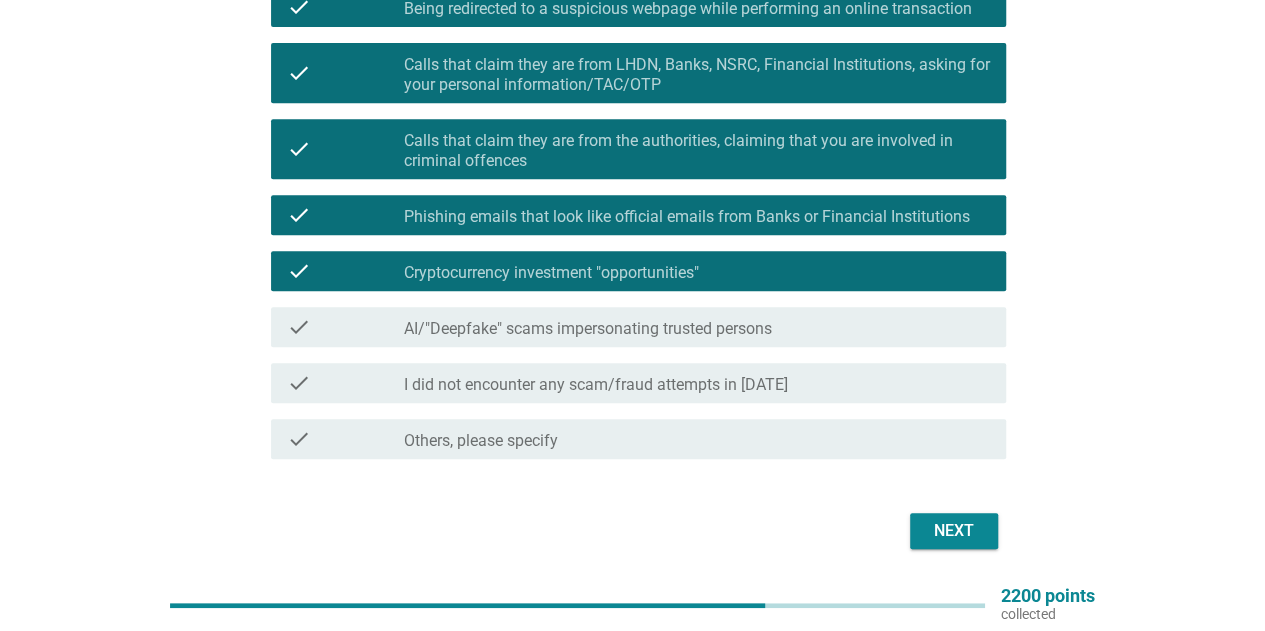 click on "Next" at bounding box center [954, 531] 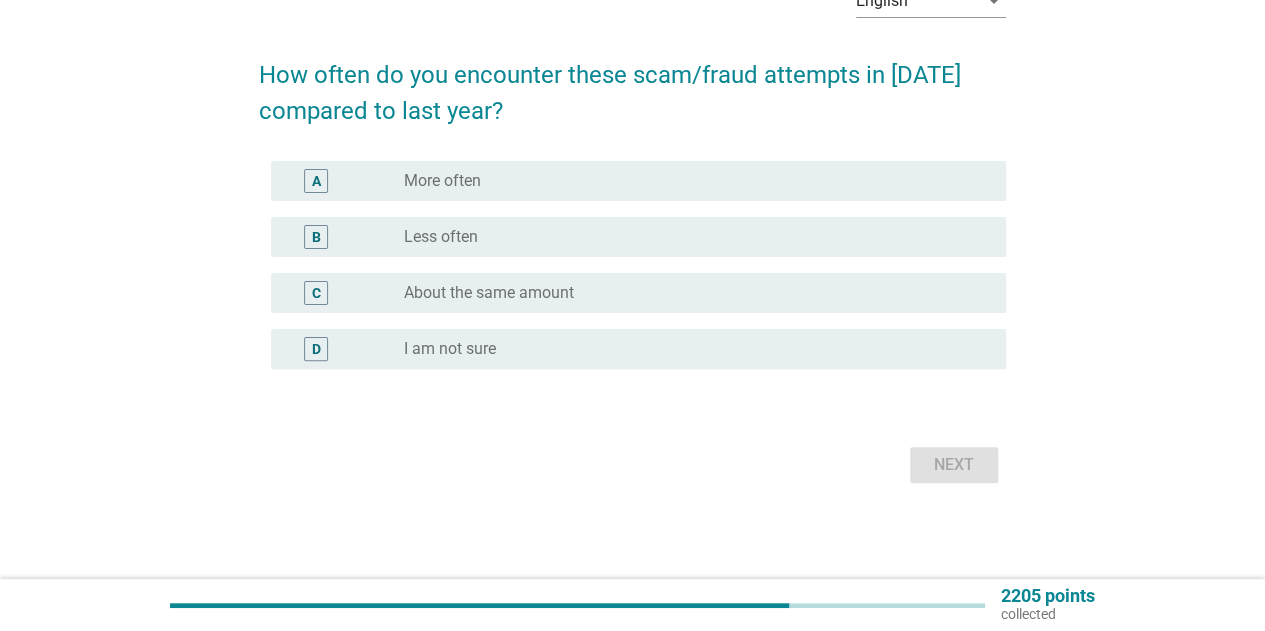 scroll, scrollTop: 0, scrollLeft: 0, axis: both 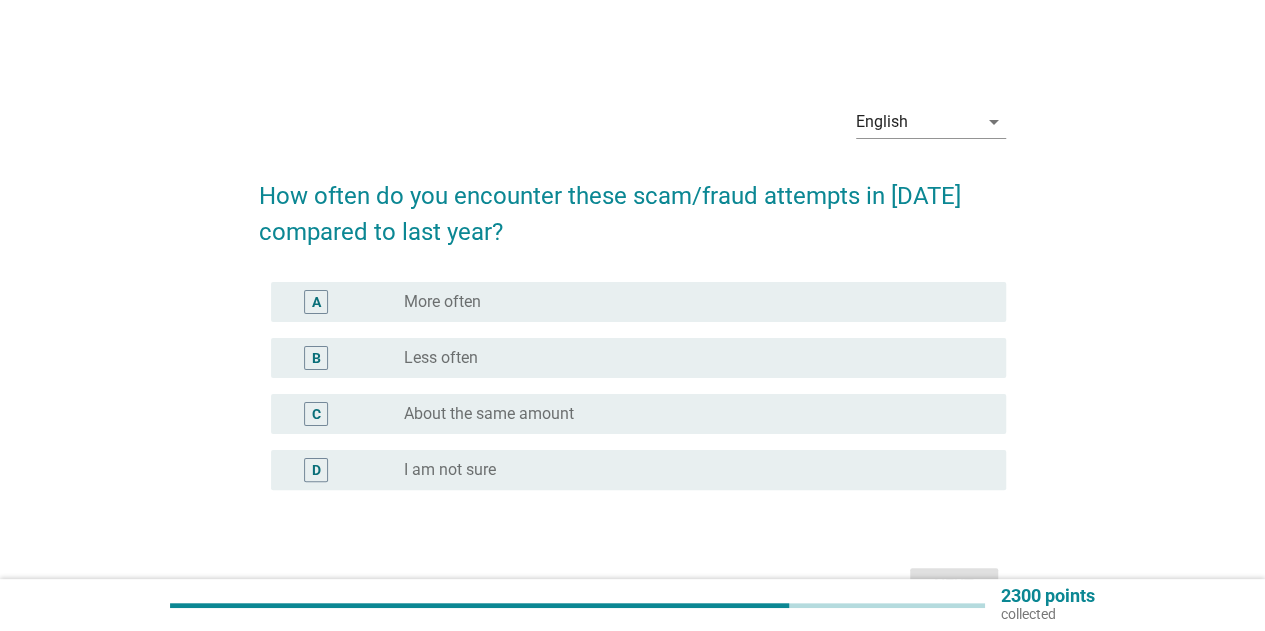 click on "About the same amount" at bounding box center (489, 414) 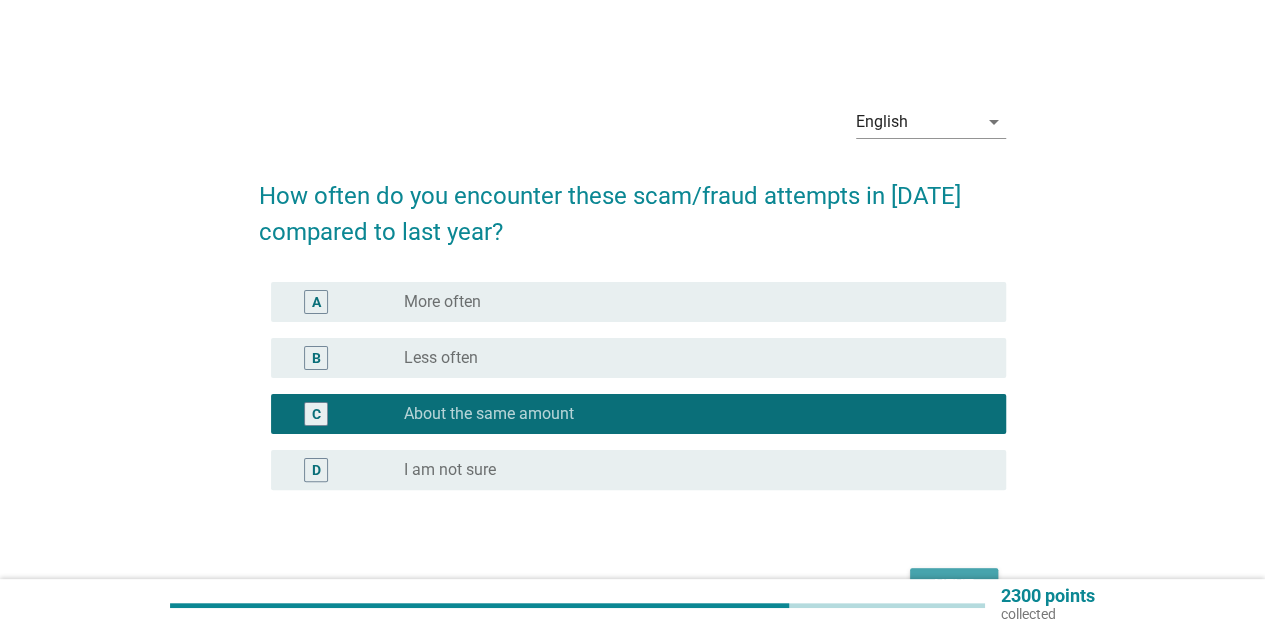 click on "Next" at bounding box center (954, 586) 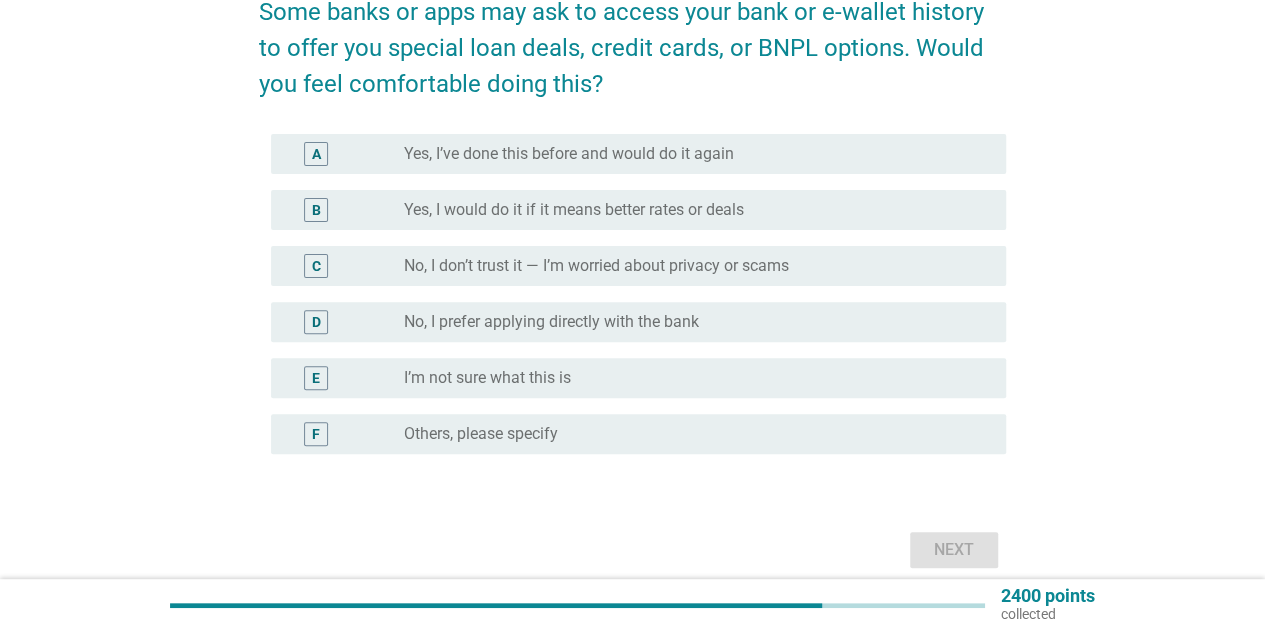 scroll, scrollTop: 200, scrollLeft: 0, axis: vertical 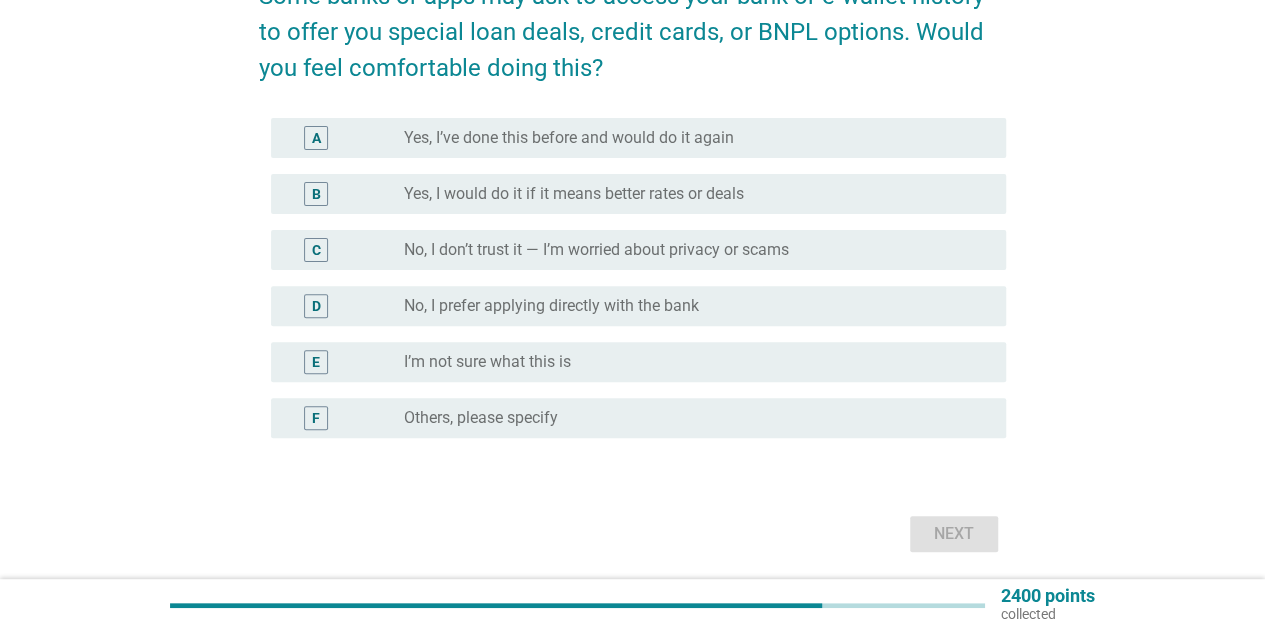 click on "Yes, I would do it if it means better rates or deals" at bounding box center [574, 194] 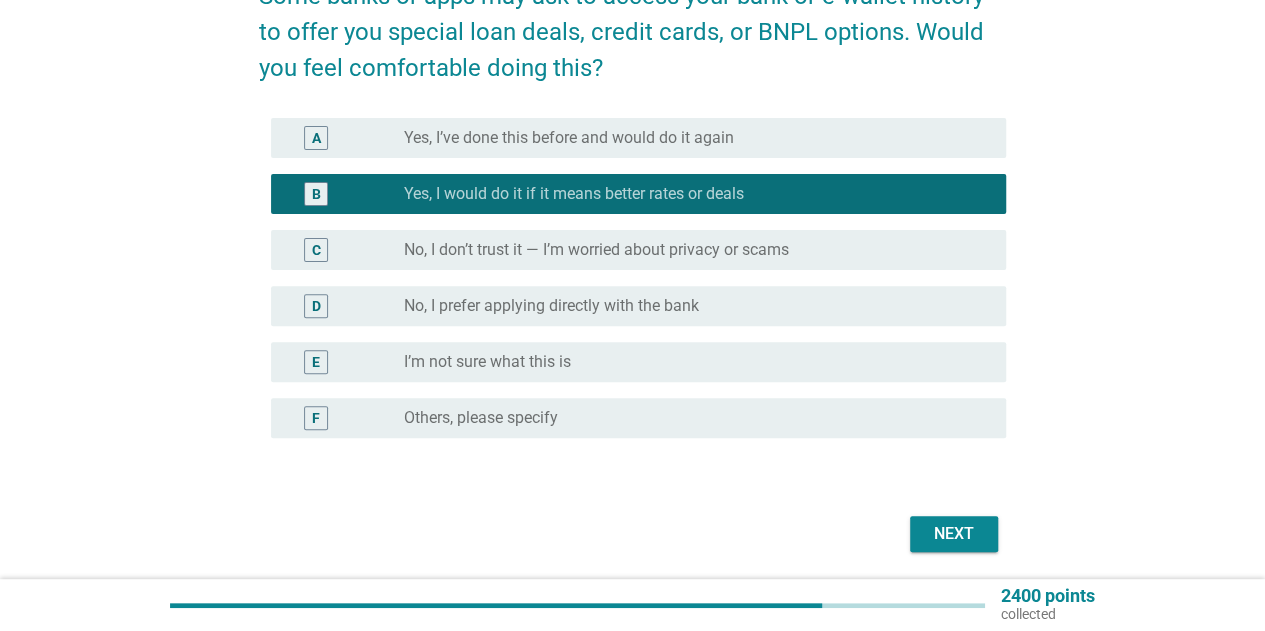 click on "Next" at bounding box center (954, 534) 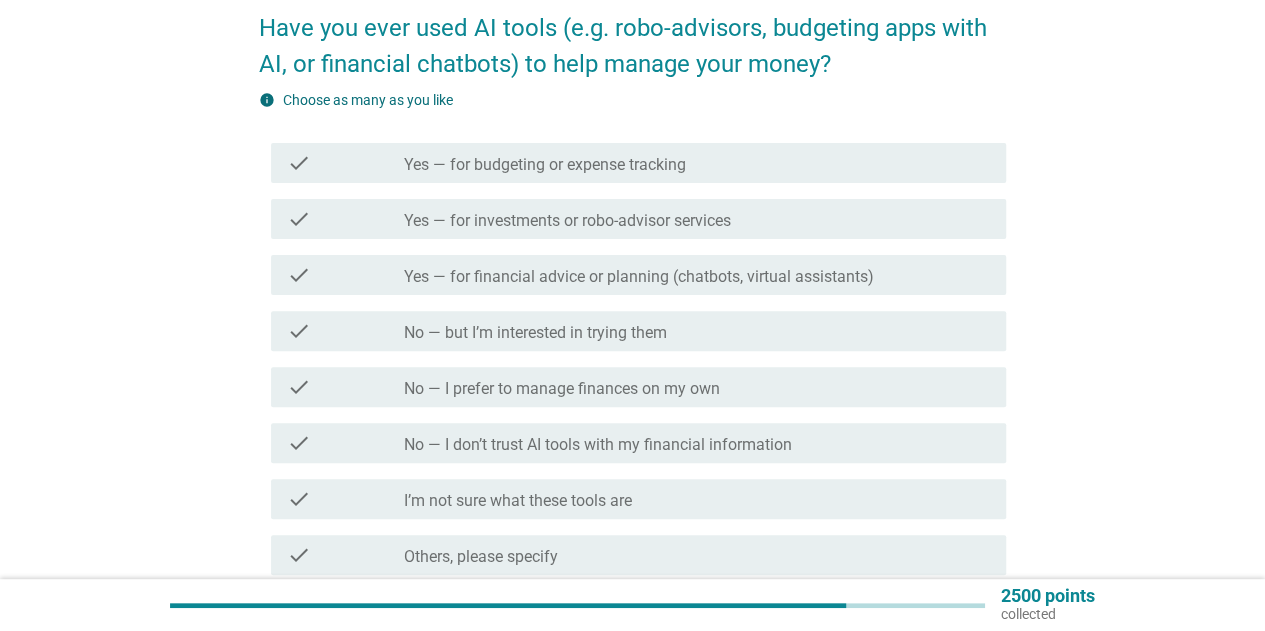 scroll, scrollTop: 200, scrollLeft: 0, axis: vertical 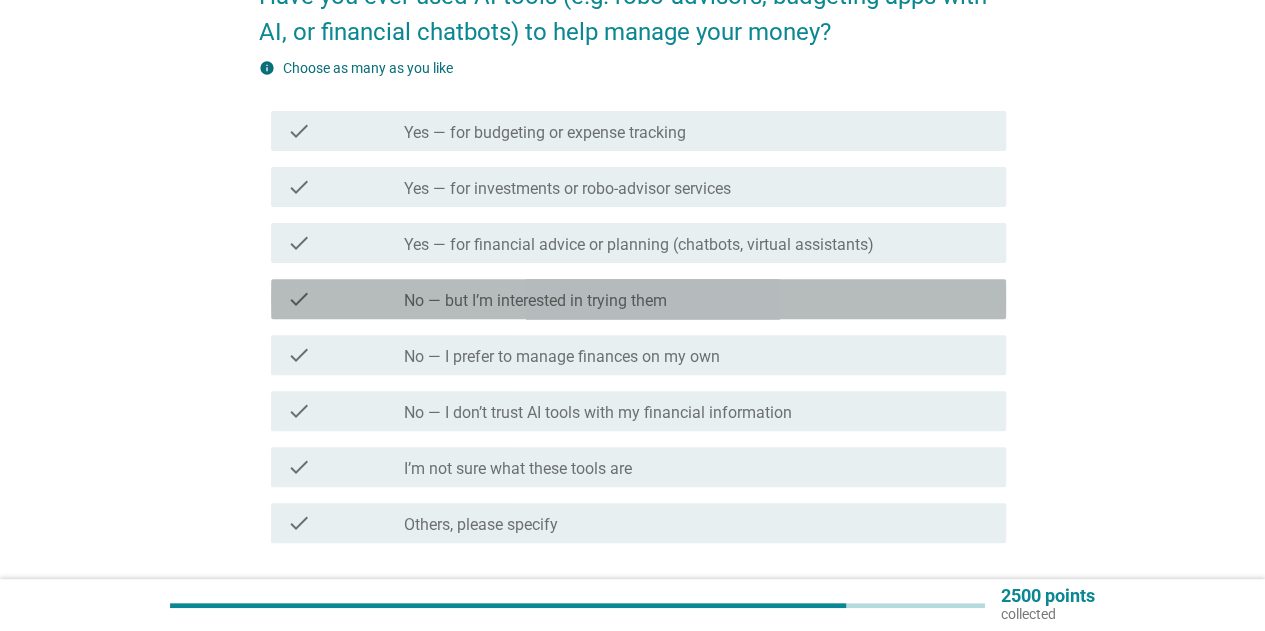 drag, startPoint x: 638, startPoint y: 304, endPoint x: 673, endPoint y: 326, distance: 41.340054 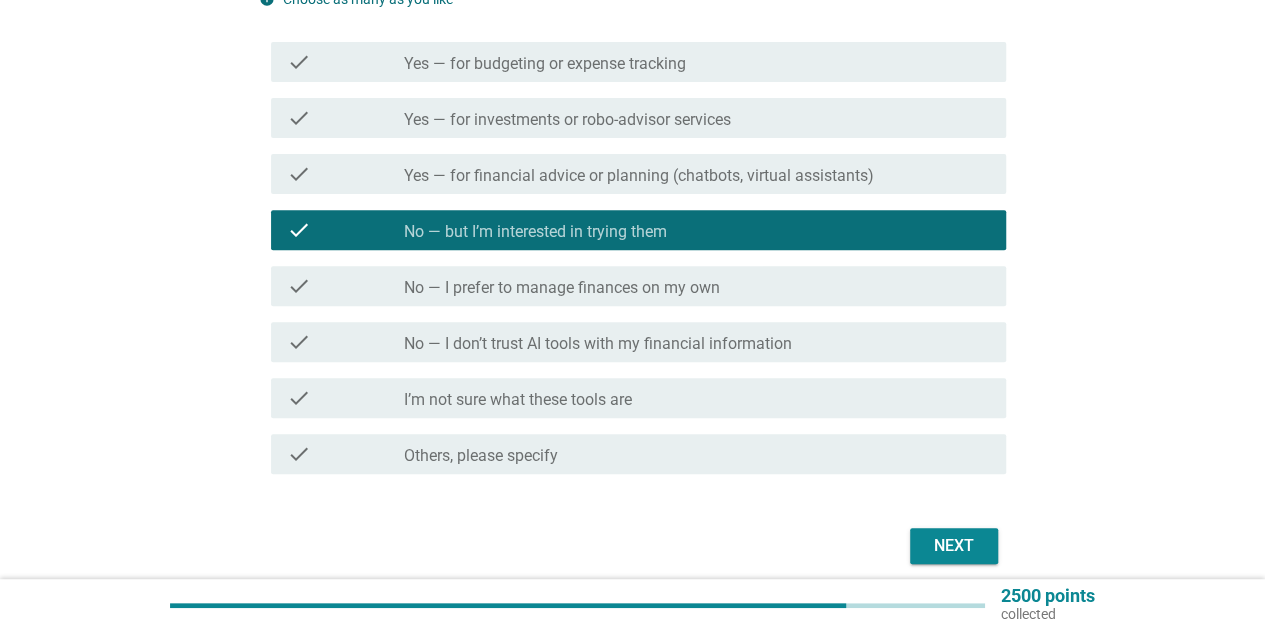 scroll, scrollTop: 350, scrollLeft: 0, axis: vertical 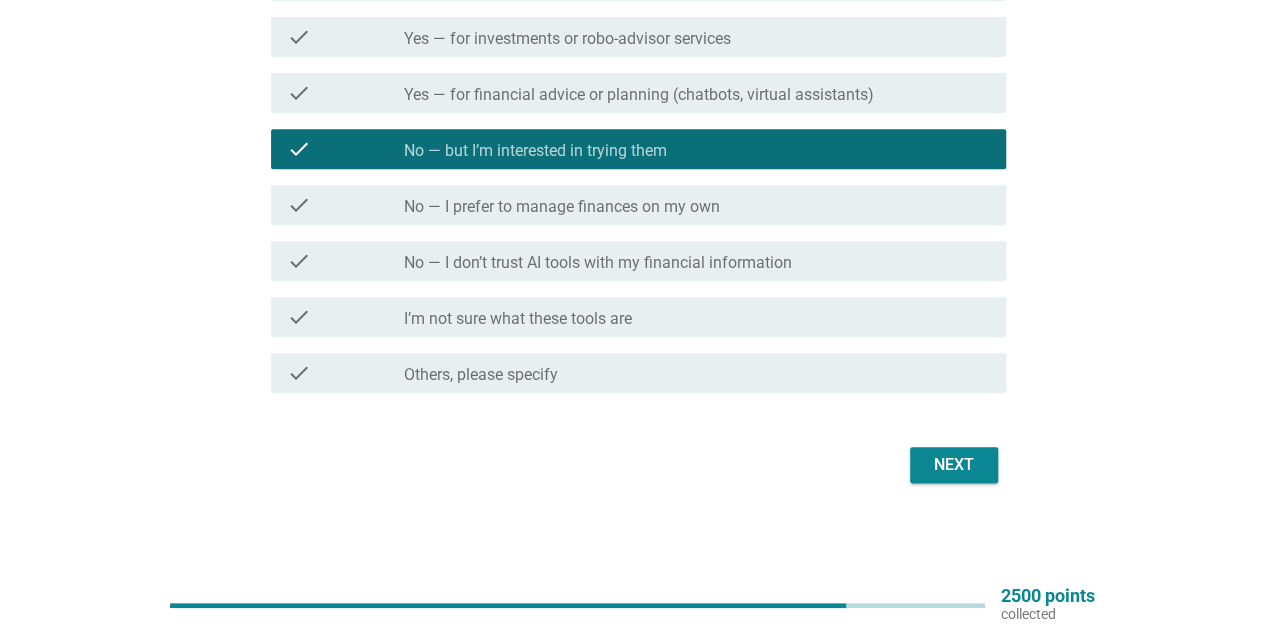 click on "Next" at bounding box center [954, 465] 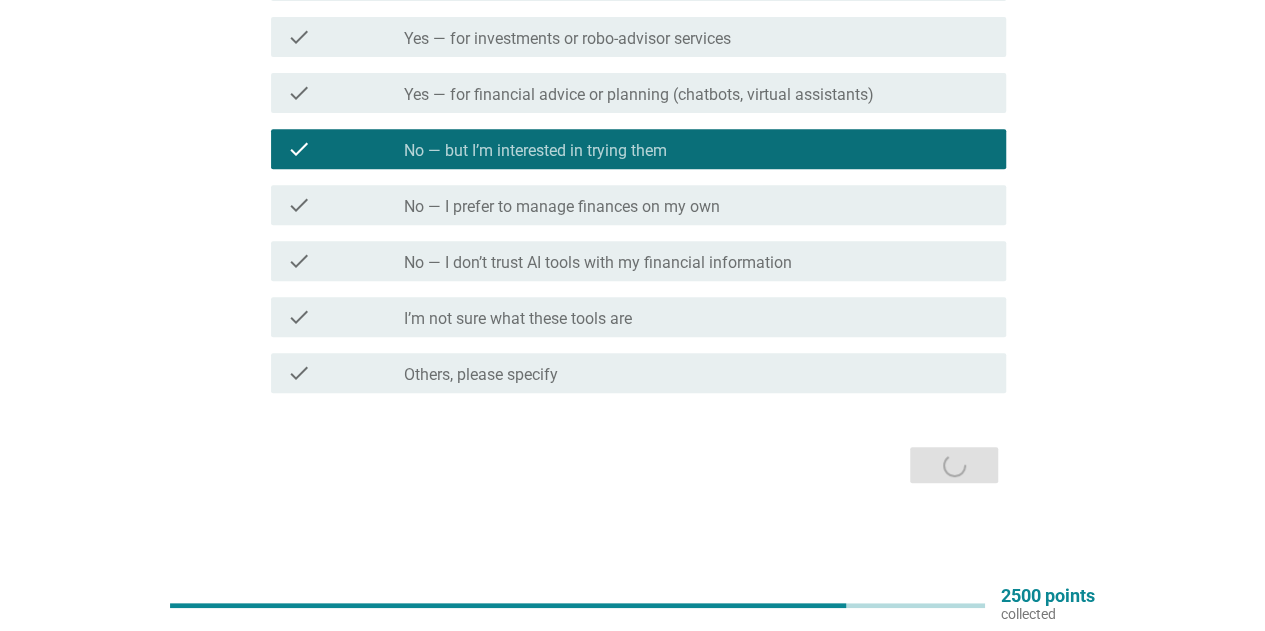 scroll, scrollTop: 0, scrollLeft: 0, axis: both 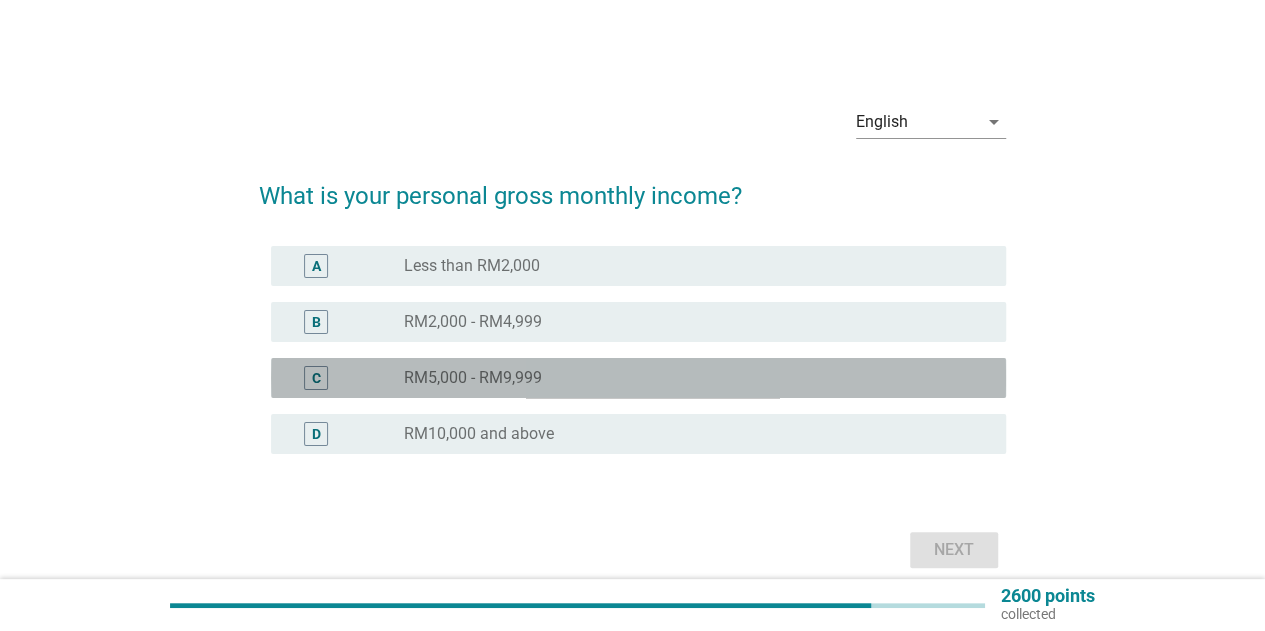 click on "radio_button_unchecked RM5,000 - RM9,999" at bounding box center (689, 378) 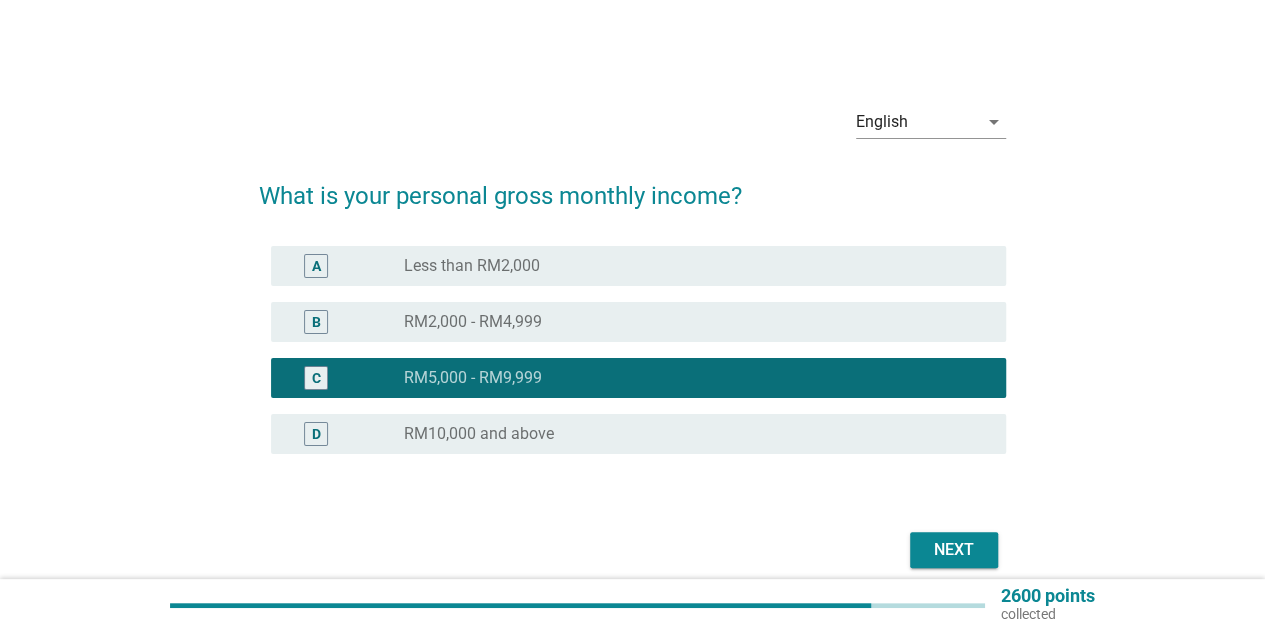 click on "Next" at bounding box center [954, 550] 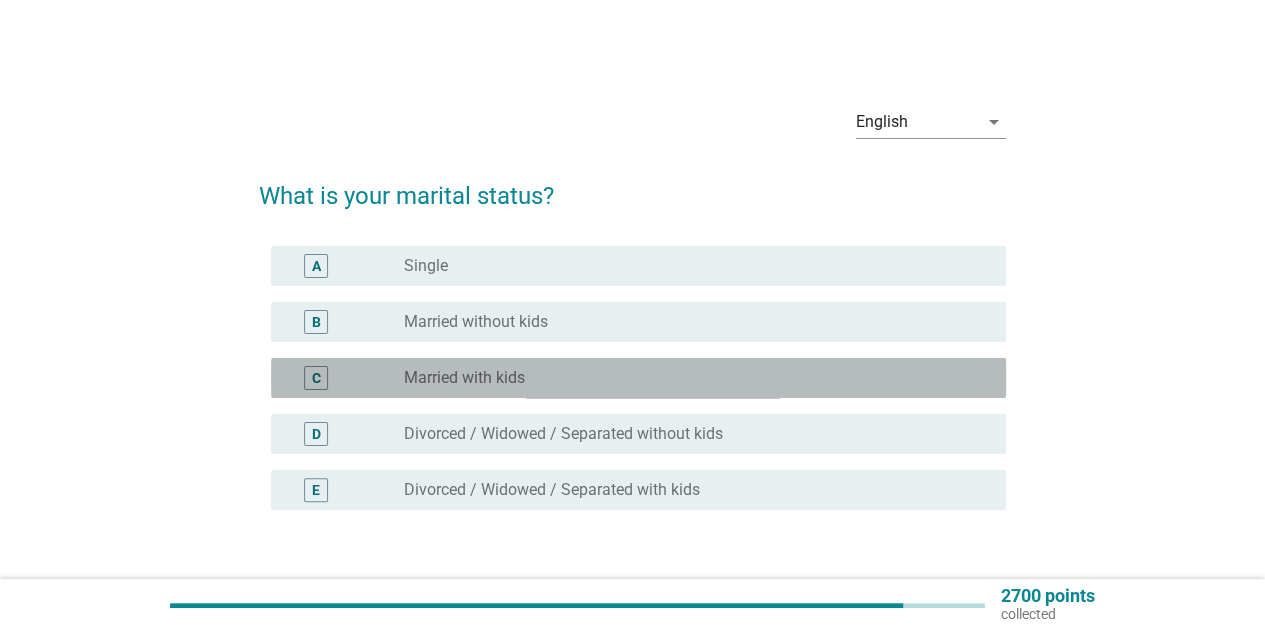 click on "radio_button_unchecked Married with kids" at bounding box center (689, 378) 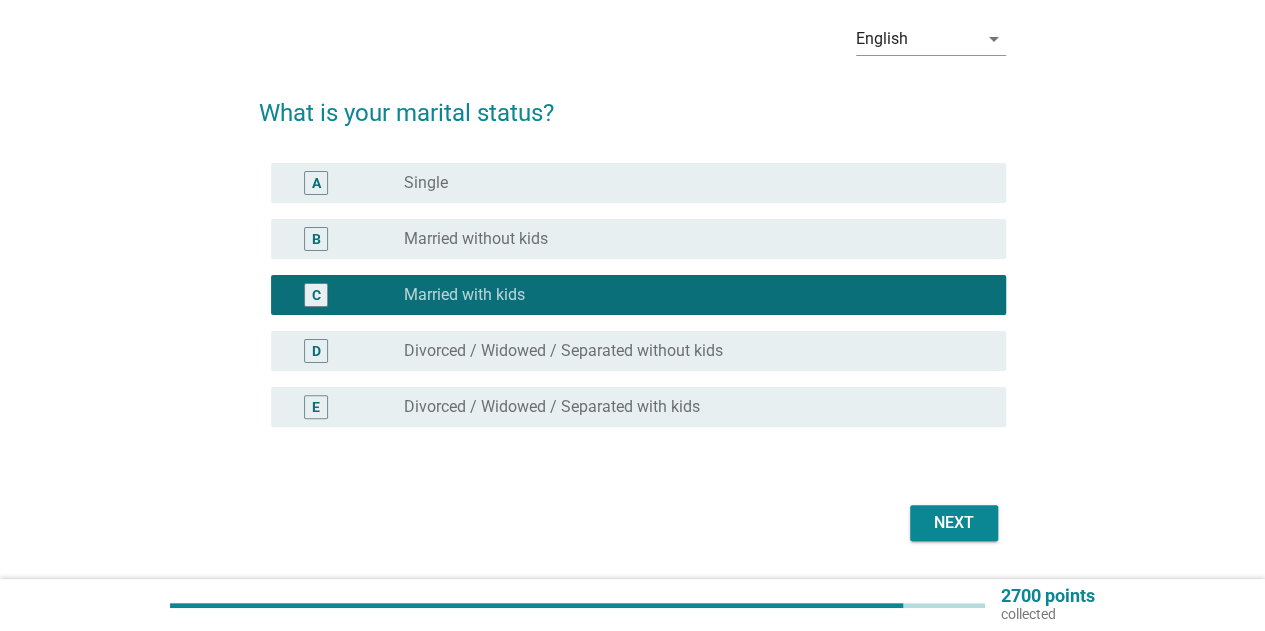scroll, scrollTop: 140, scrollLeft: 0, axis: vertical 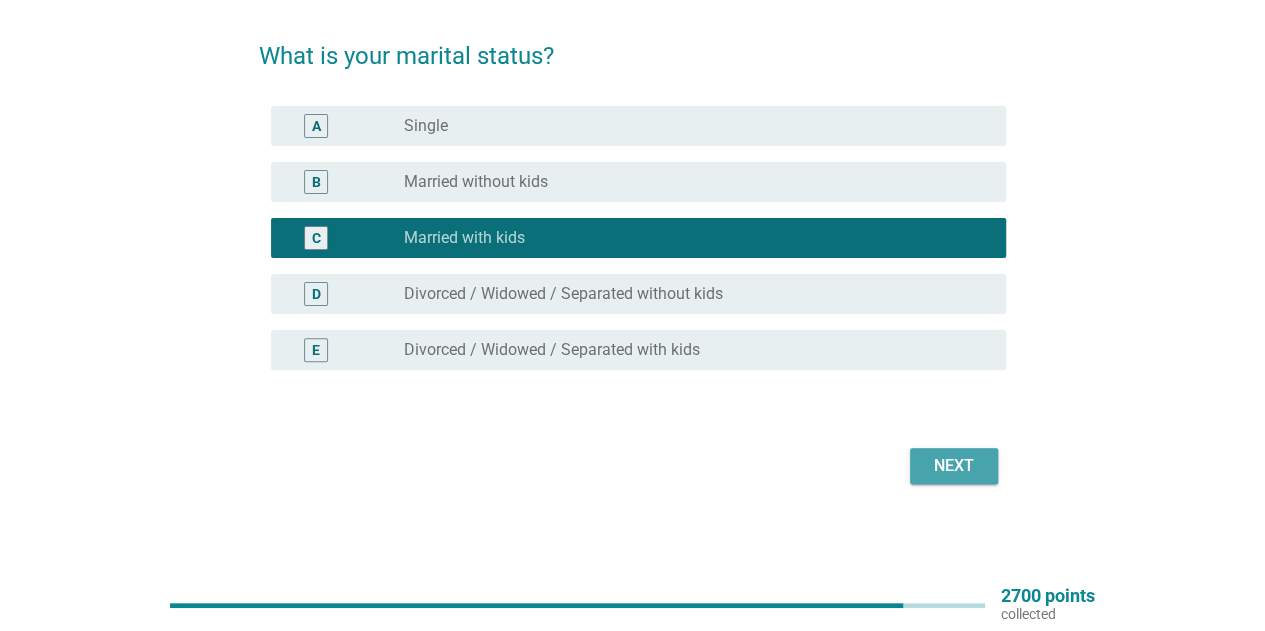 click on "Next" at bounding box center (954, 466) 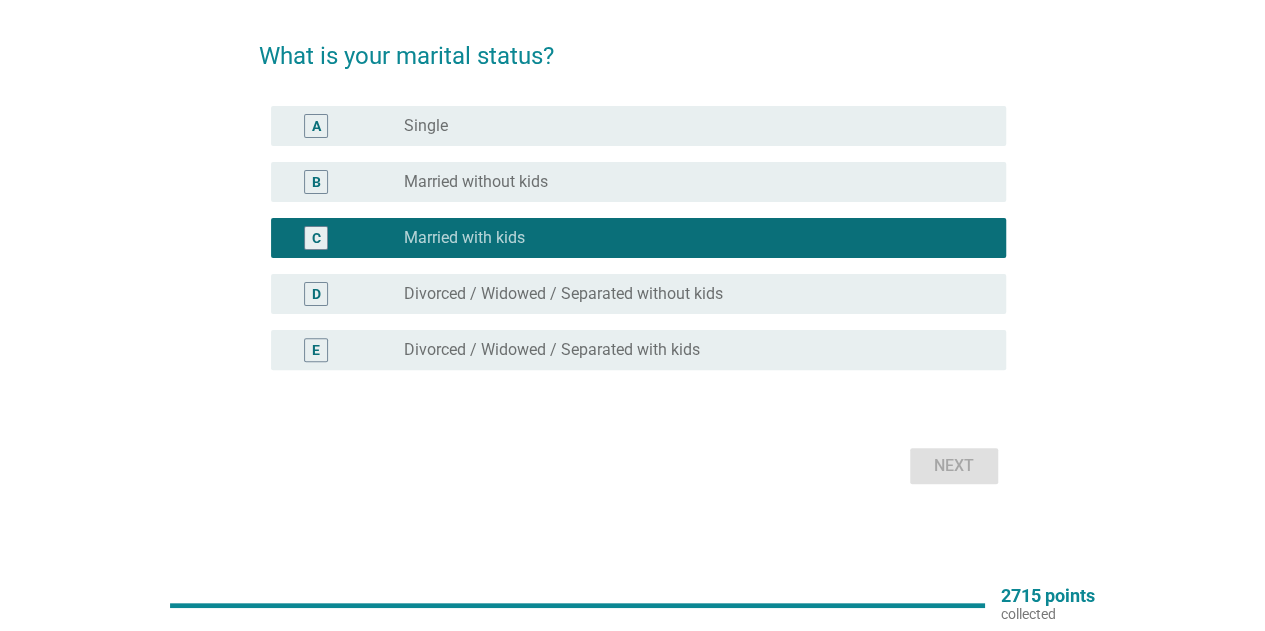 scroll, scrollTop: 0, scrollLeft: 0, axis: both 